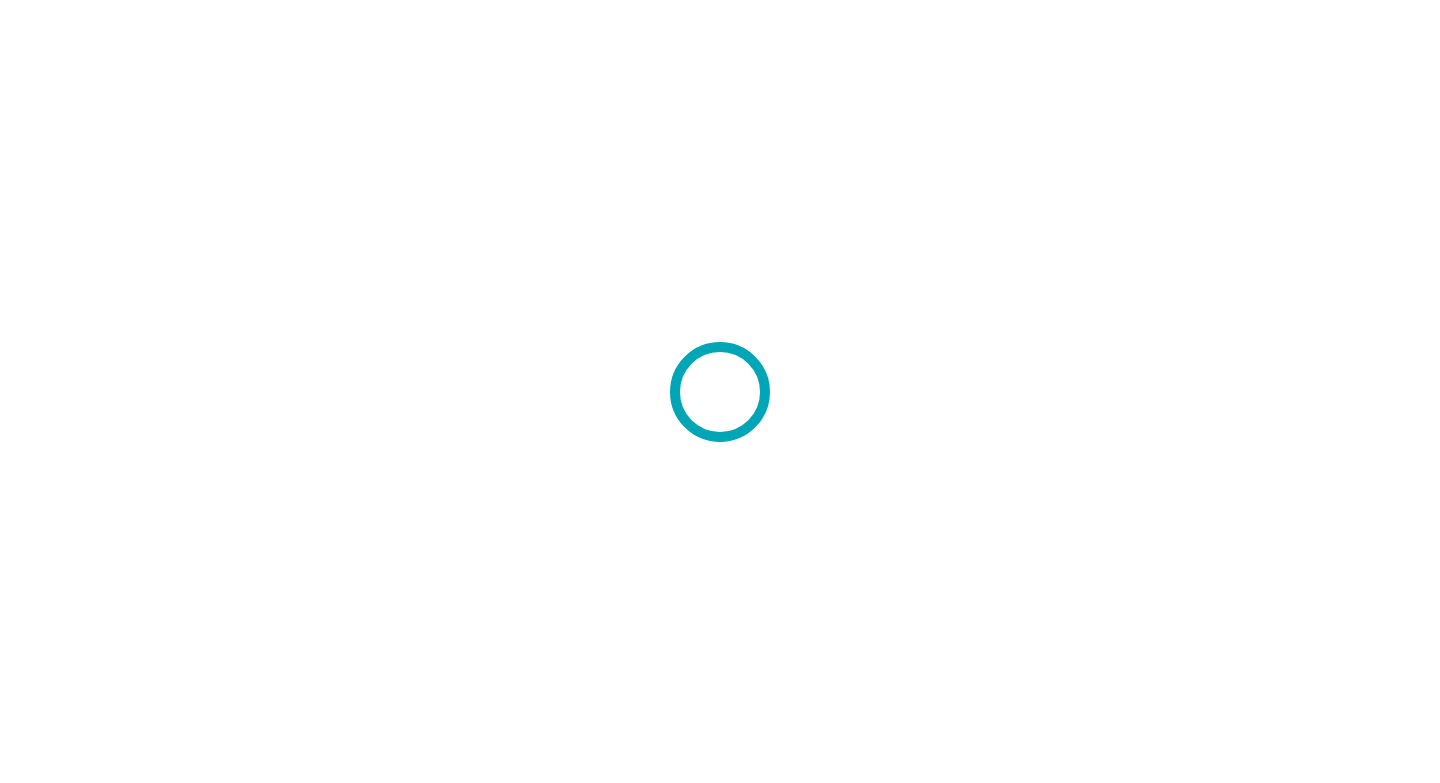 scroll, scrollTop: 0, scrollLeft: 0, axis: both 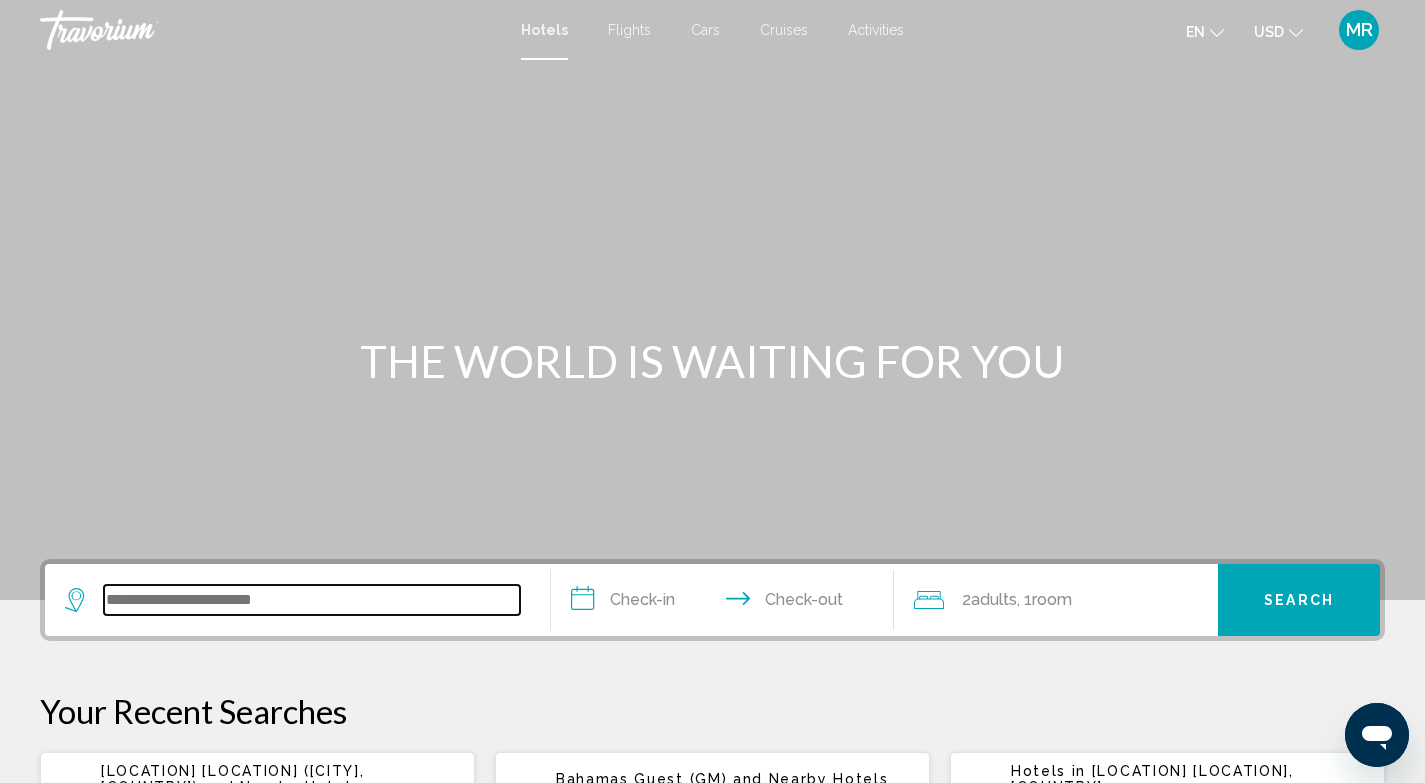 click at bounding box center (312, 600) 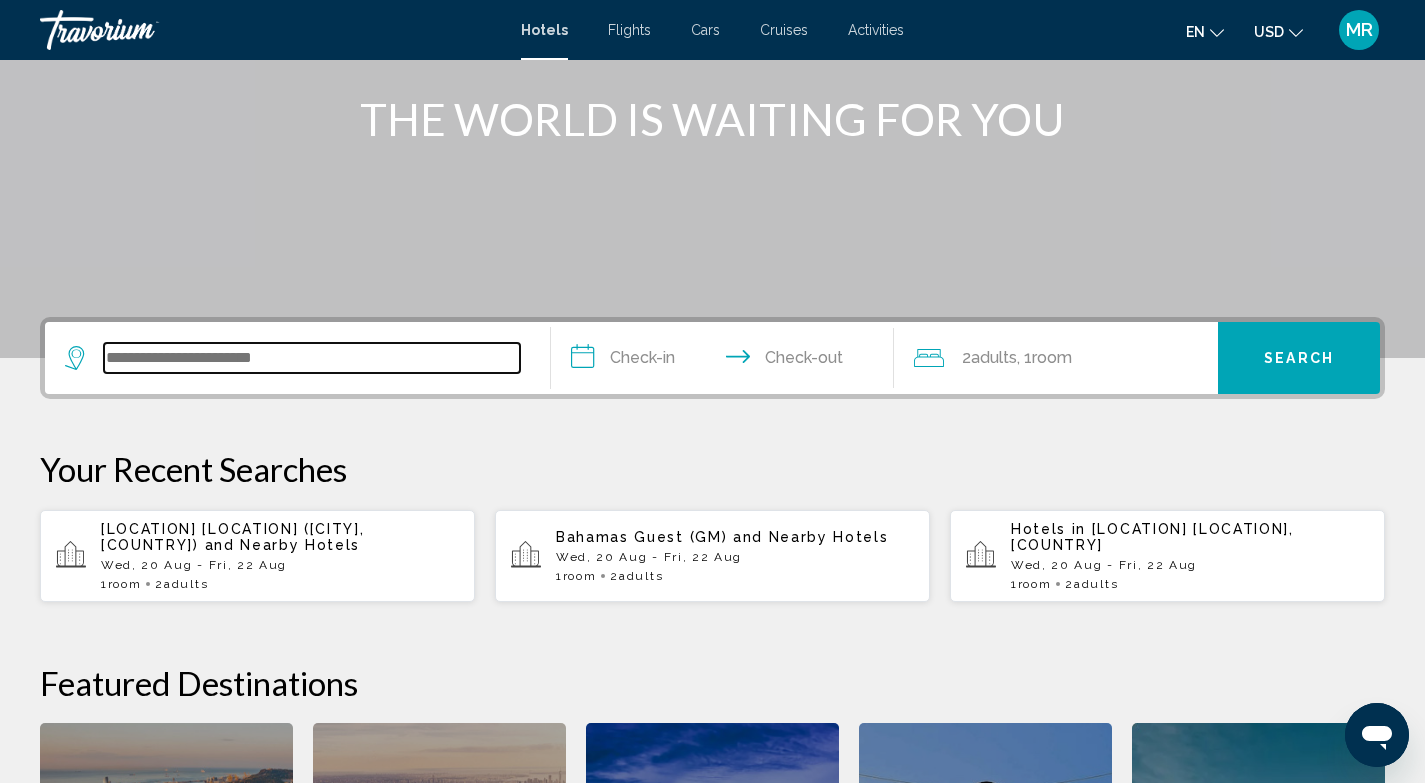 scroll, scrollTop: 494, scrollLeft: 0, axis: vertical 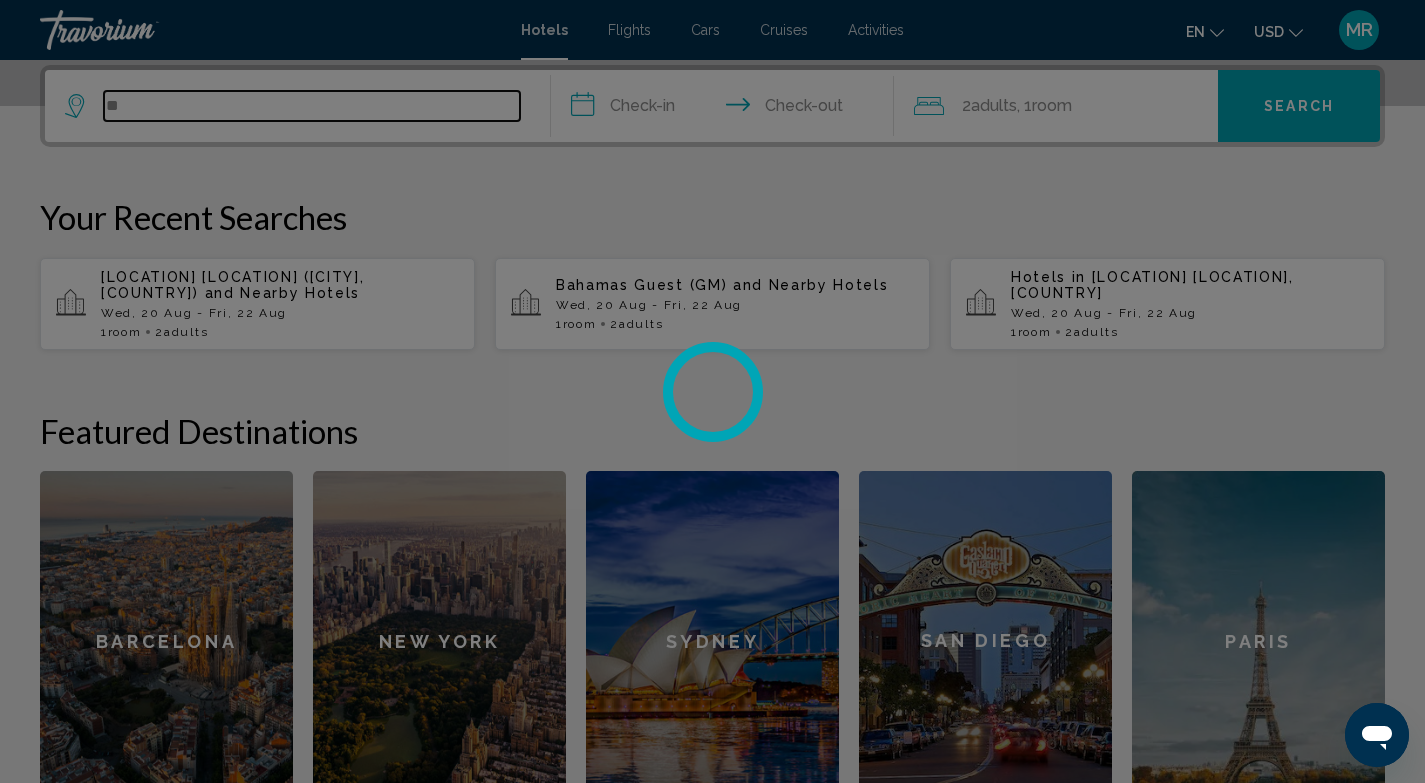 type on "*" 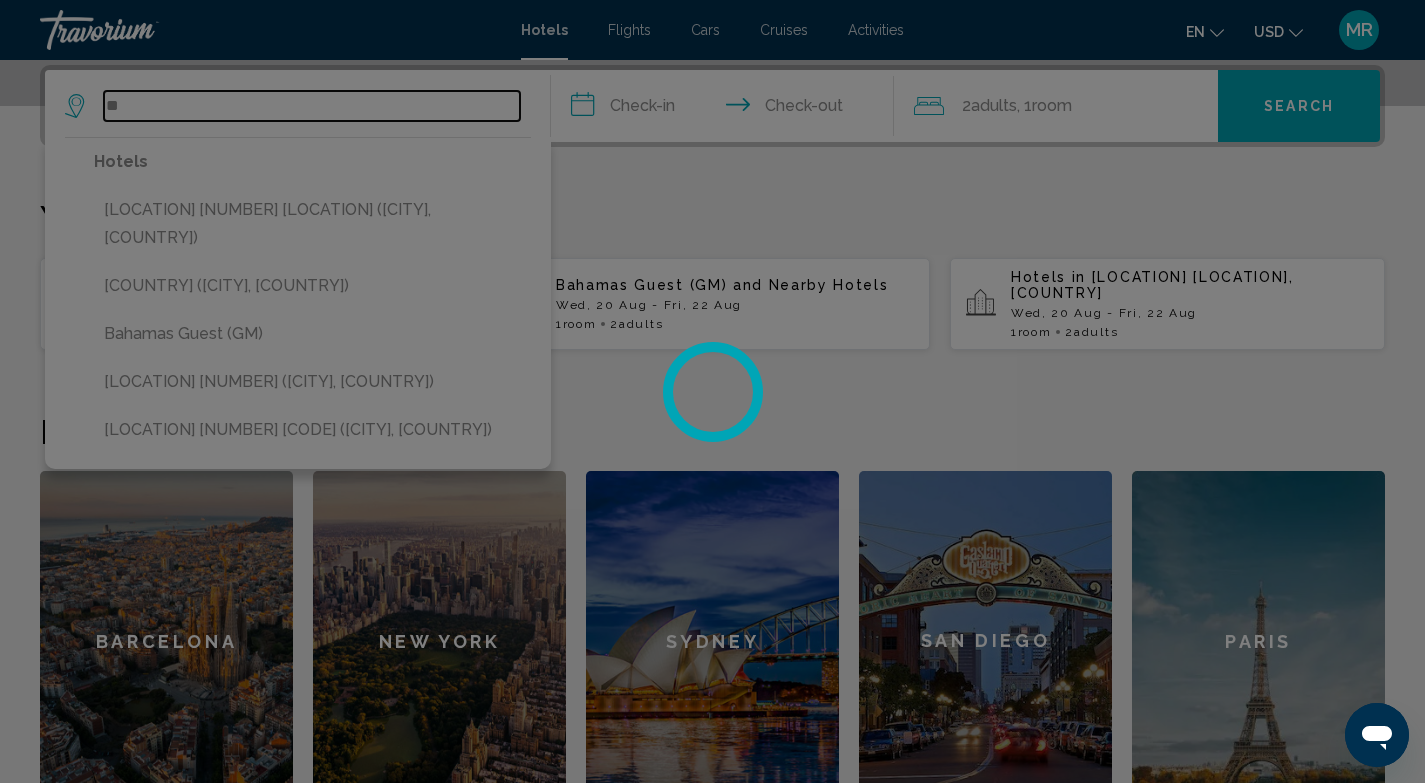 type on "*" 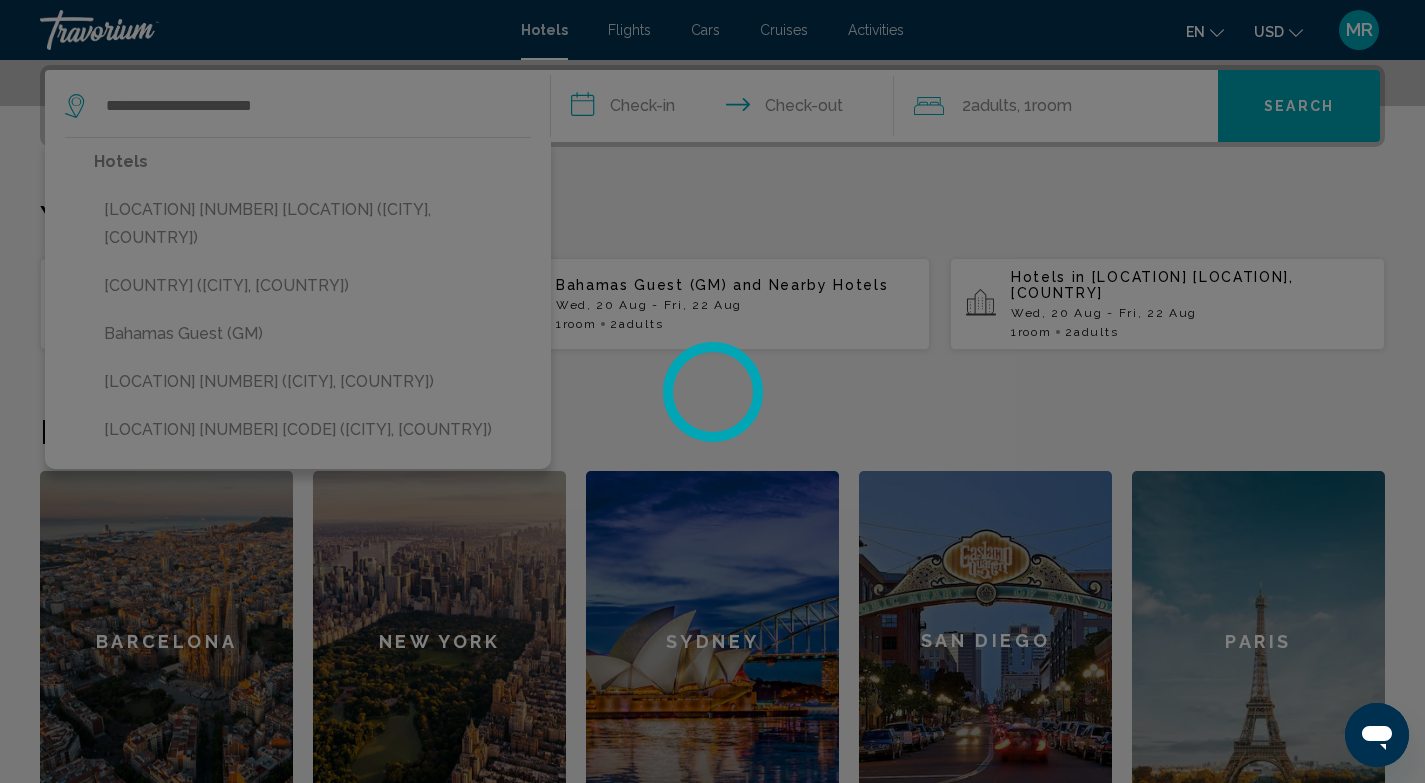 click at bounding box center [712, 391] 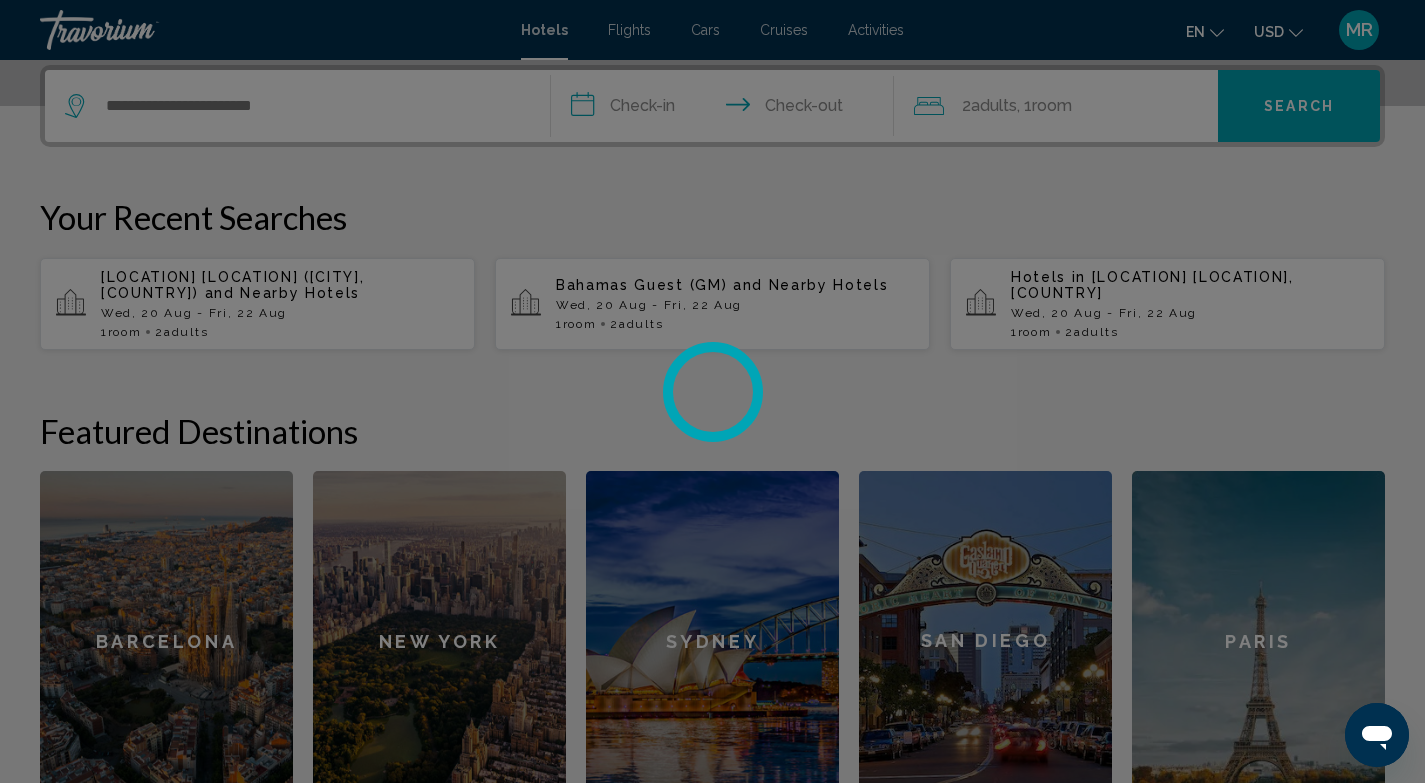 click at bounding box center [712, 391] 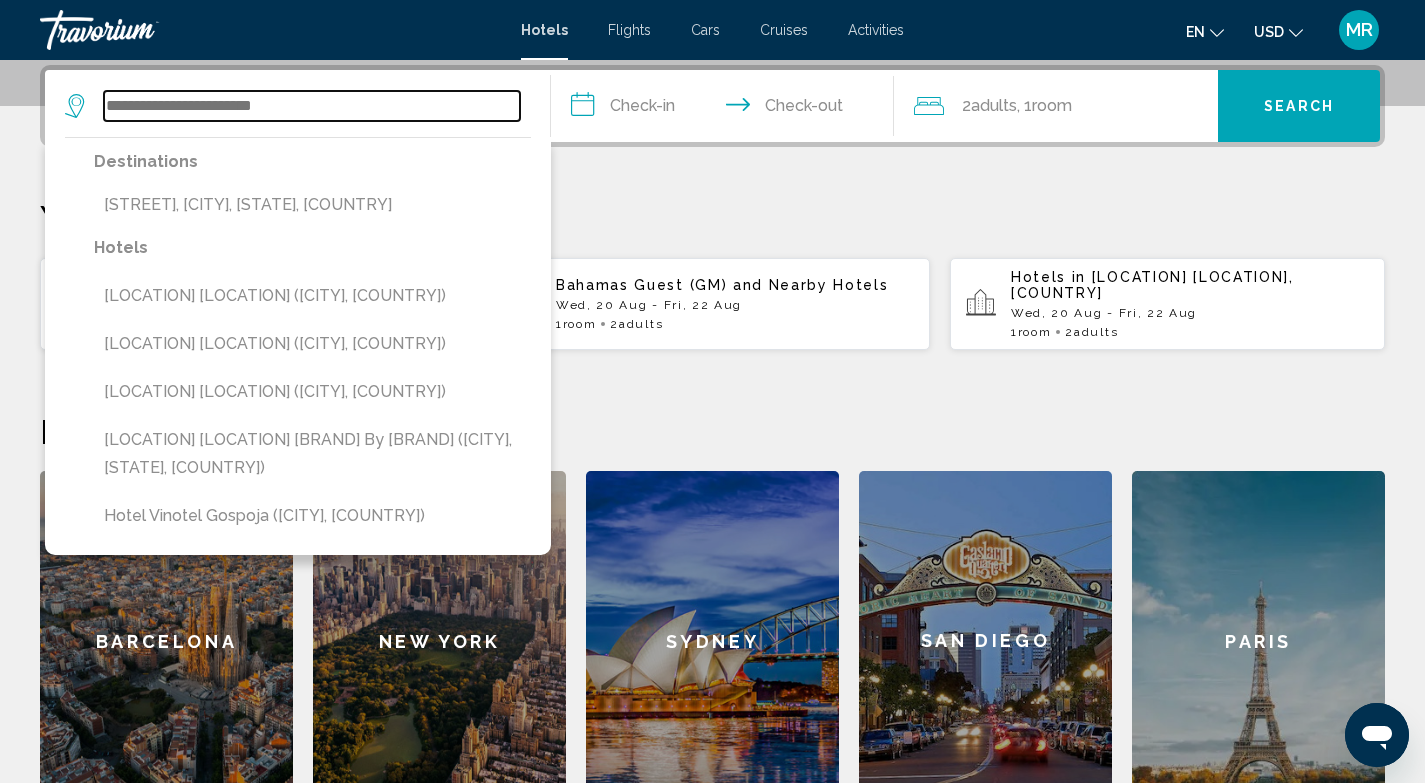 click at bounding box center (312, 106) 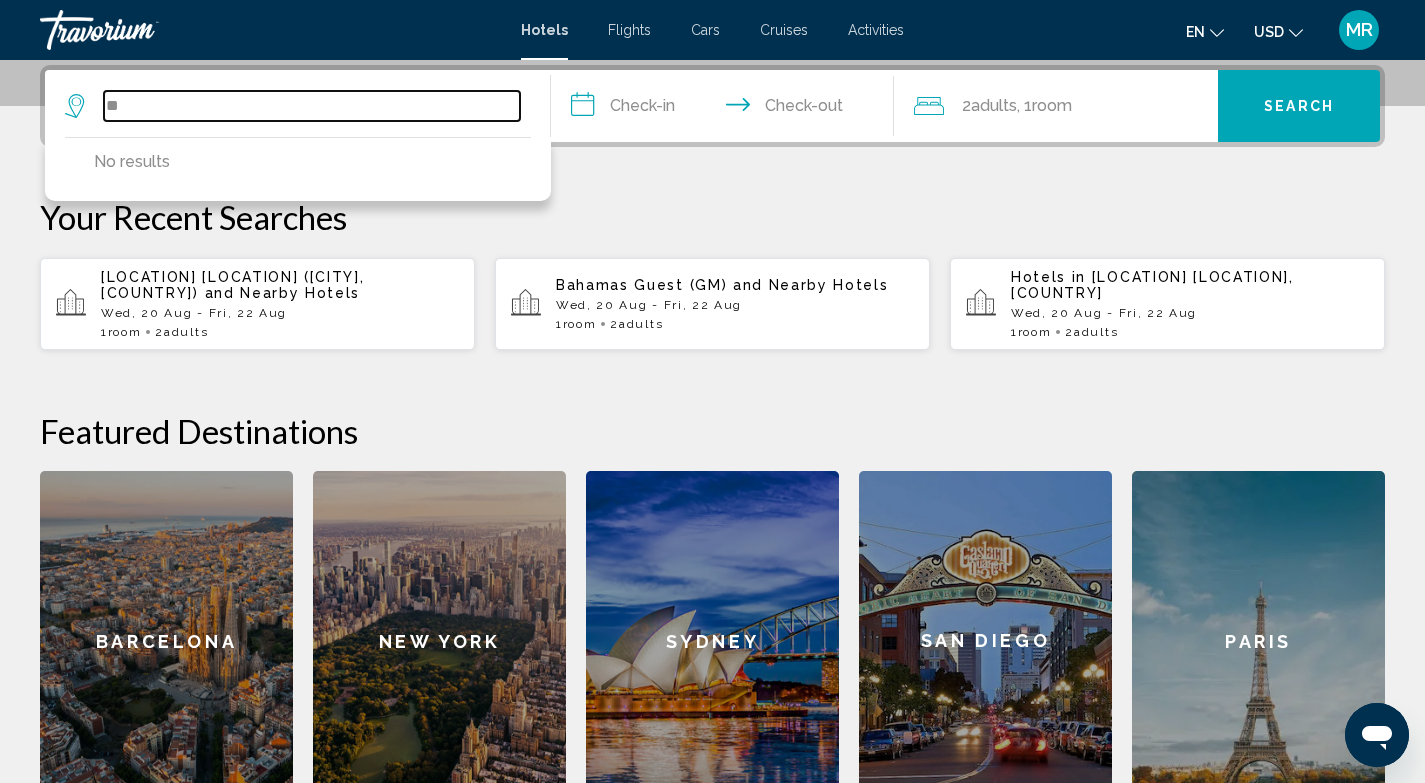 type on "*" 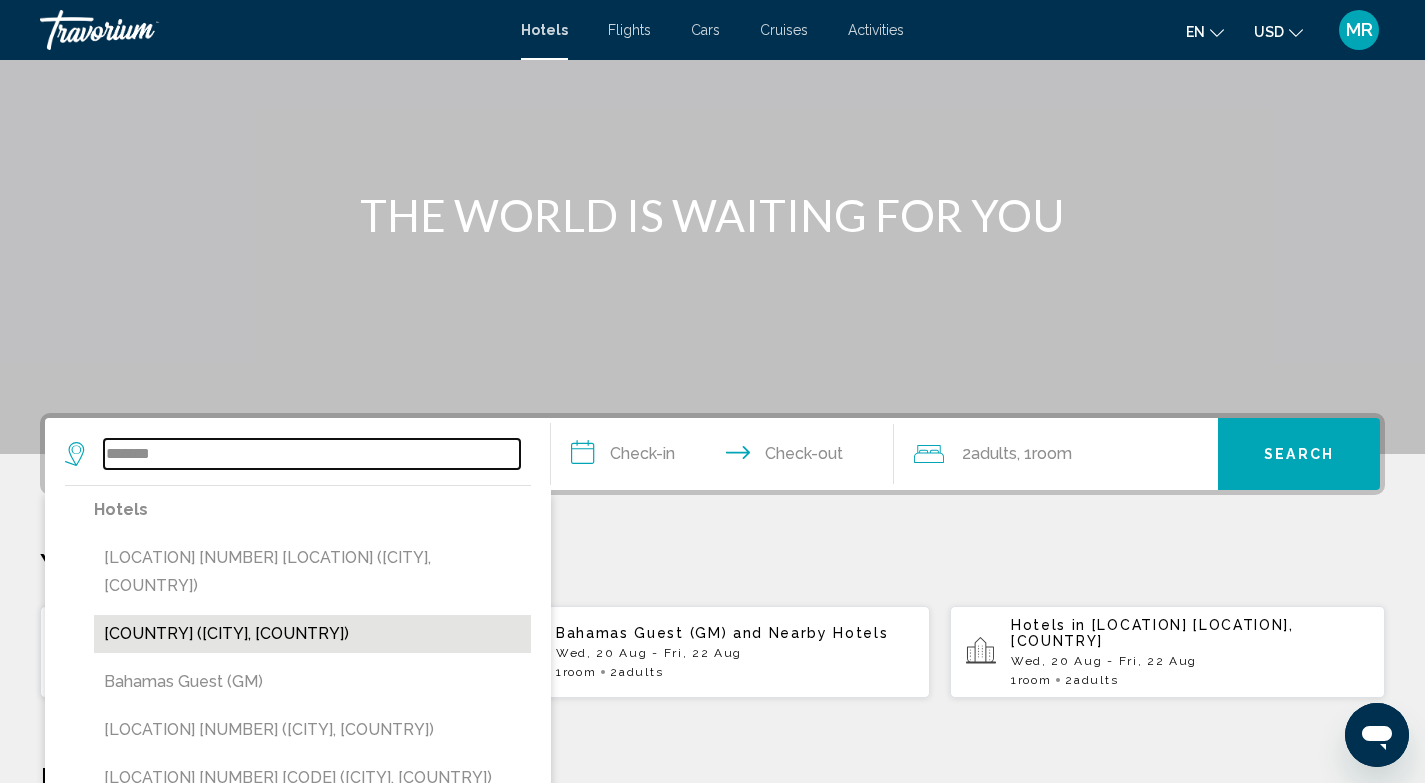 scroll, scrollTop: 145, scrollLeft: 0, axis: vertical 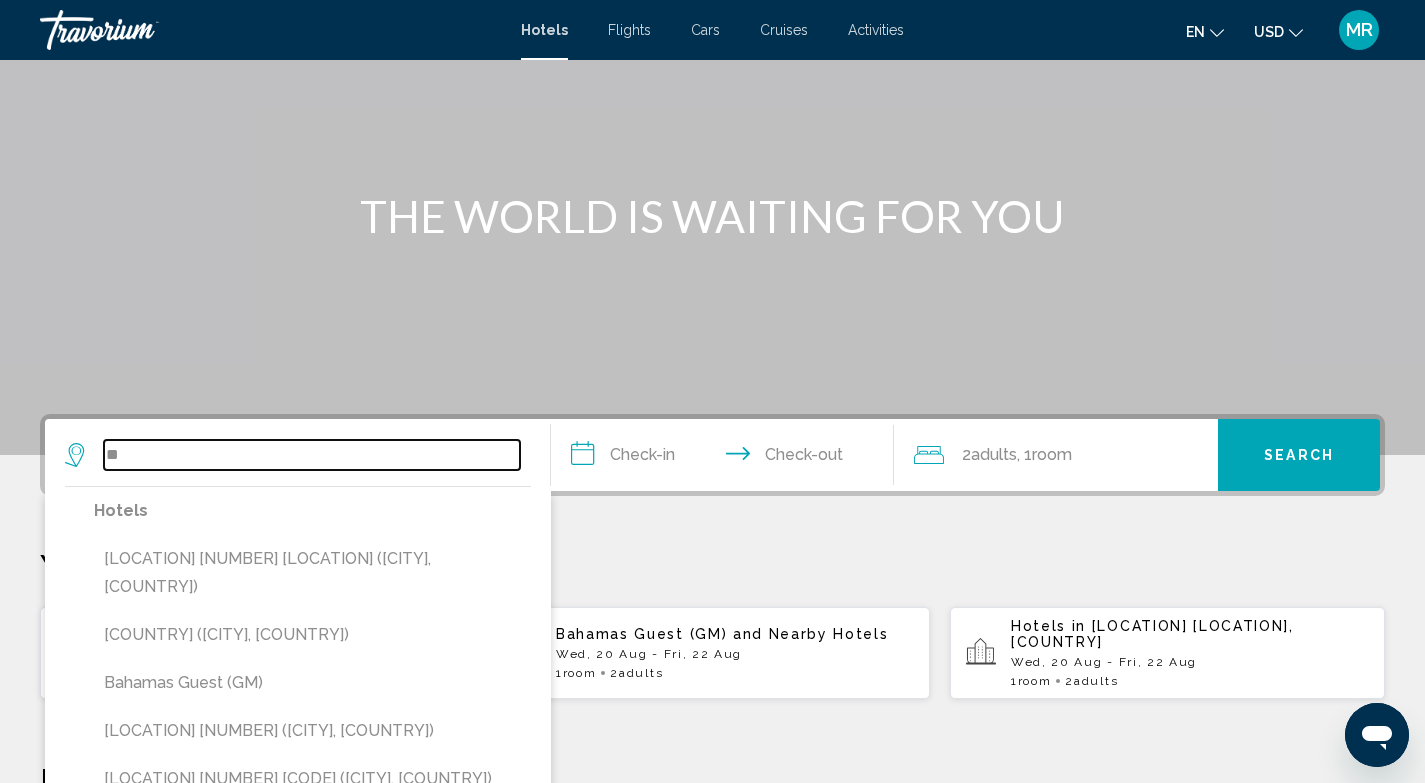 type on "*" 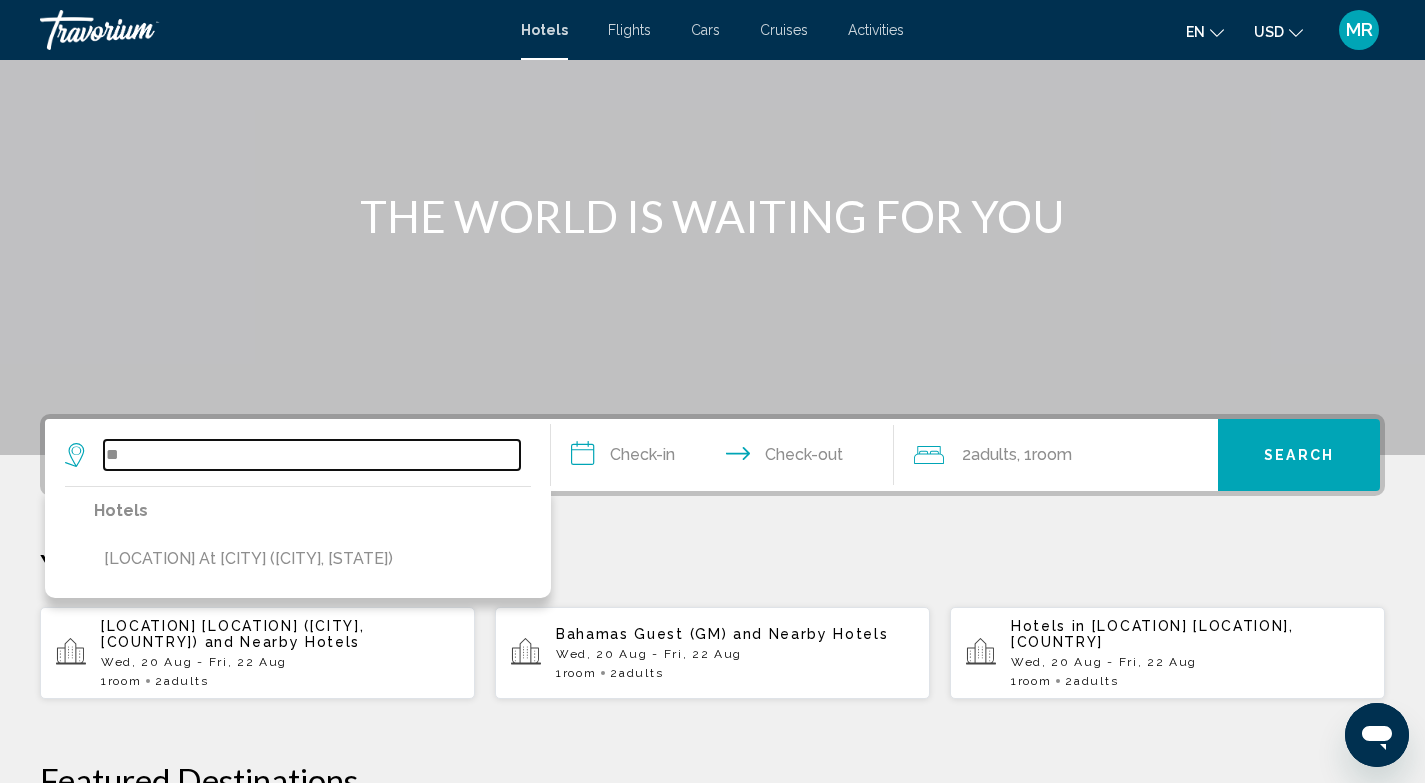 type on "*" 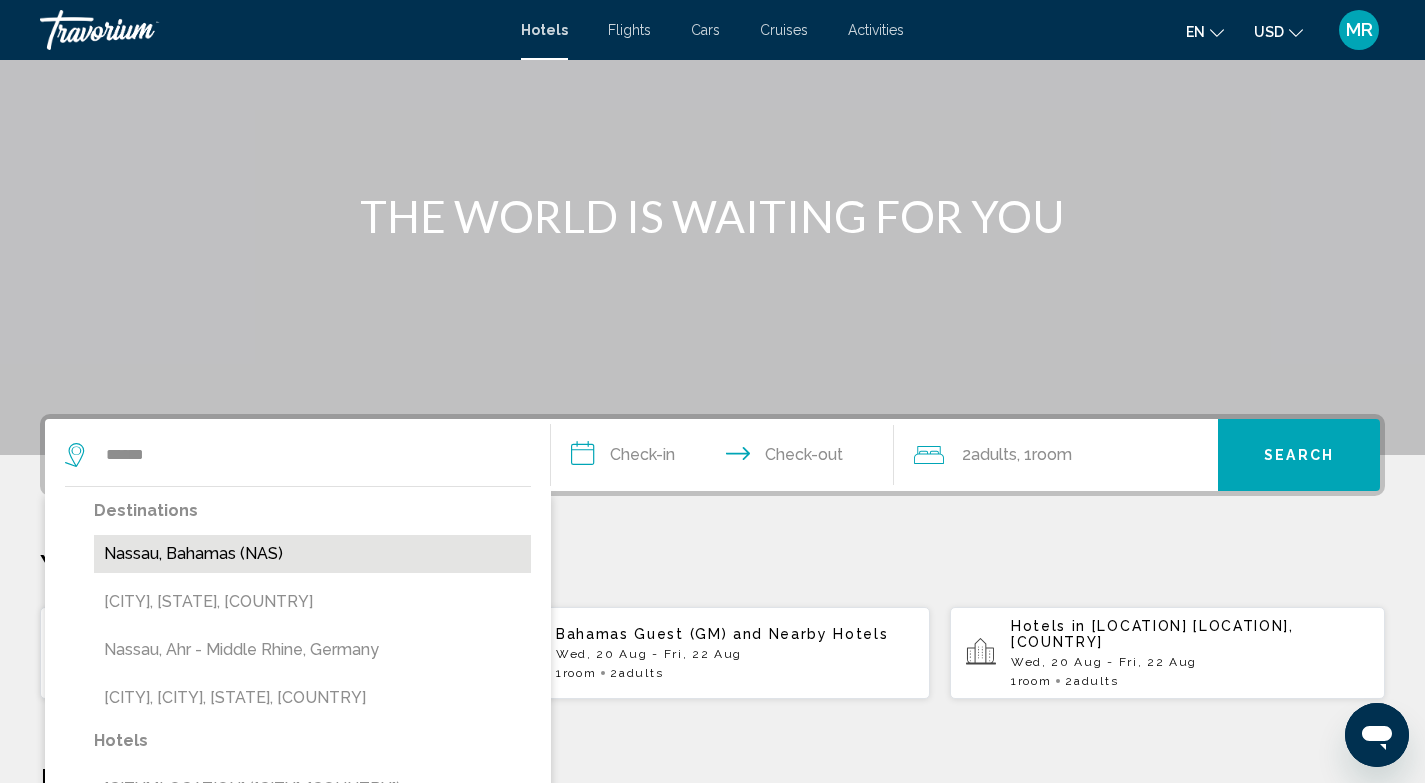 click on "Nassau, Bahamas (NAS)" at bounding box center (312, 554) 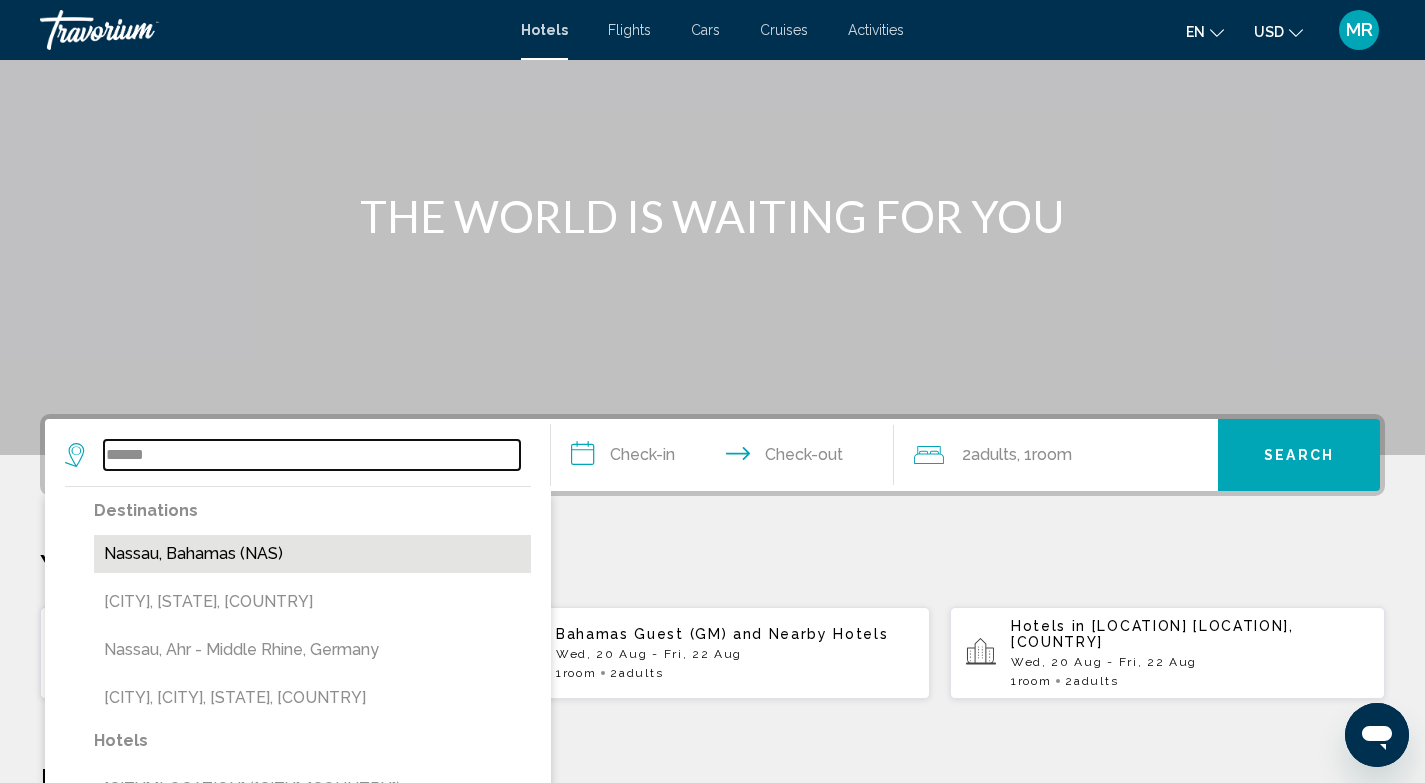type on "**********" 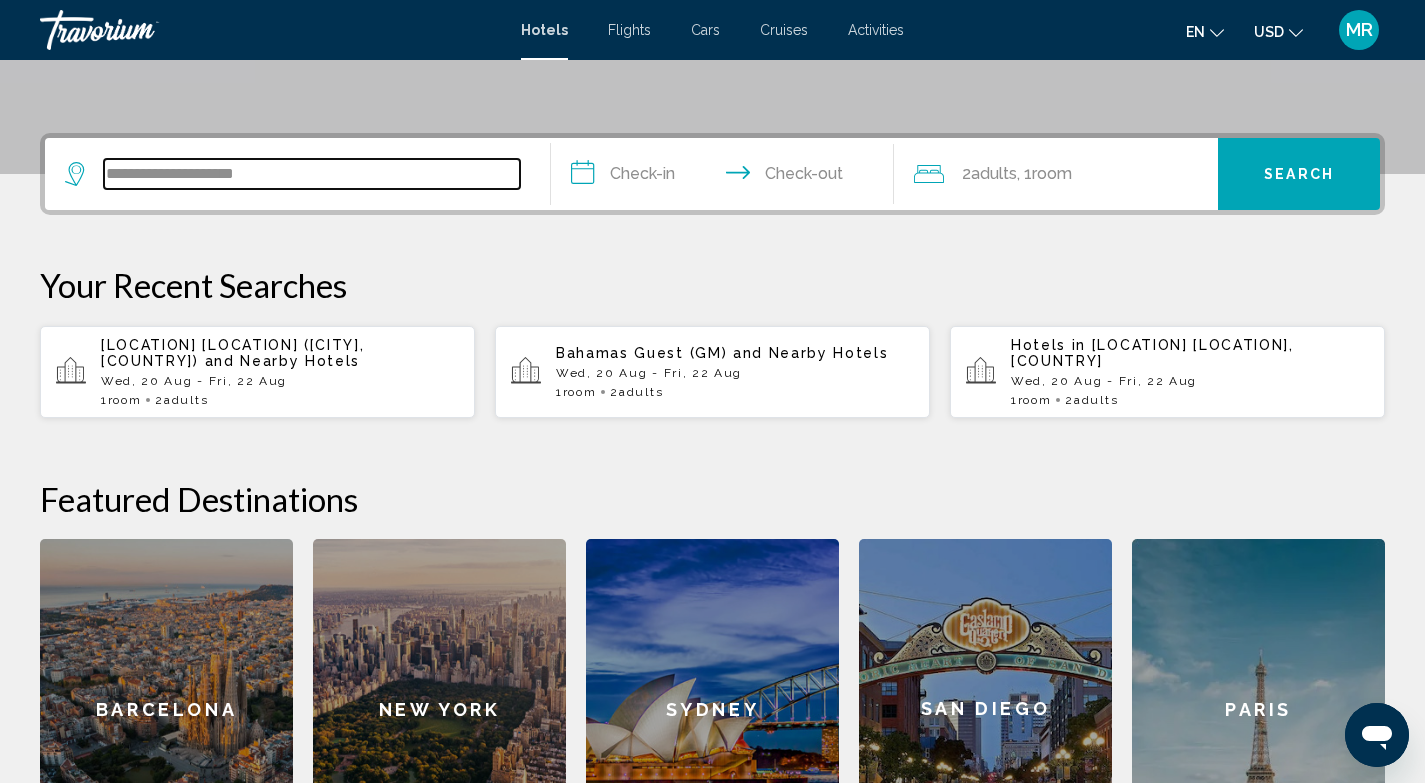scroll, scrollTop: 494, scrollLeft: 0, axis: vertical 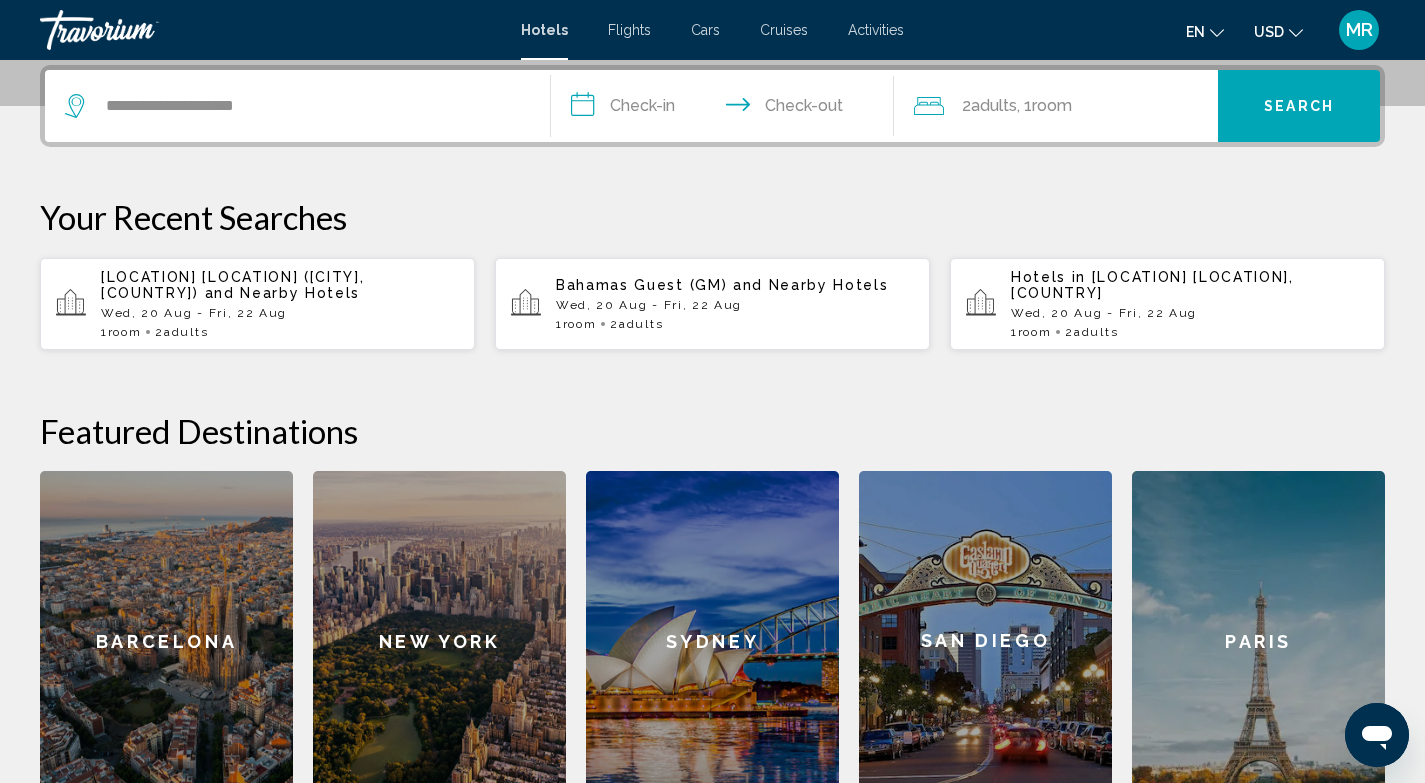 click on "**********" at bounding box center [727, 109] 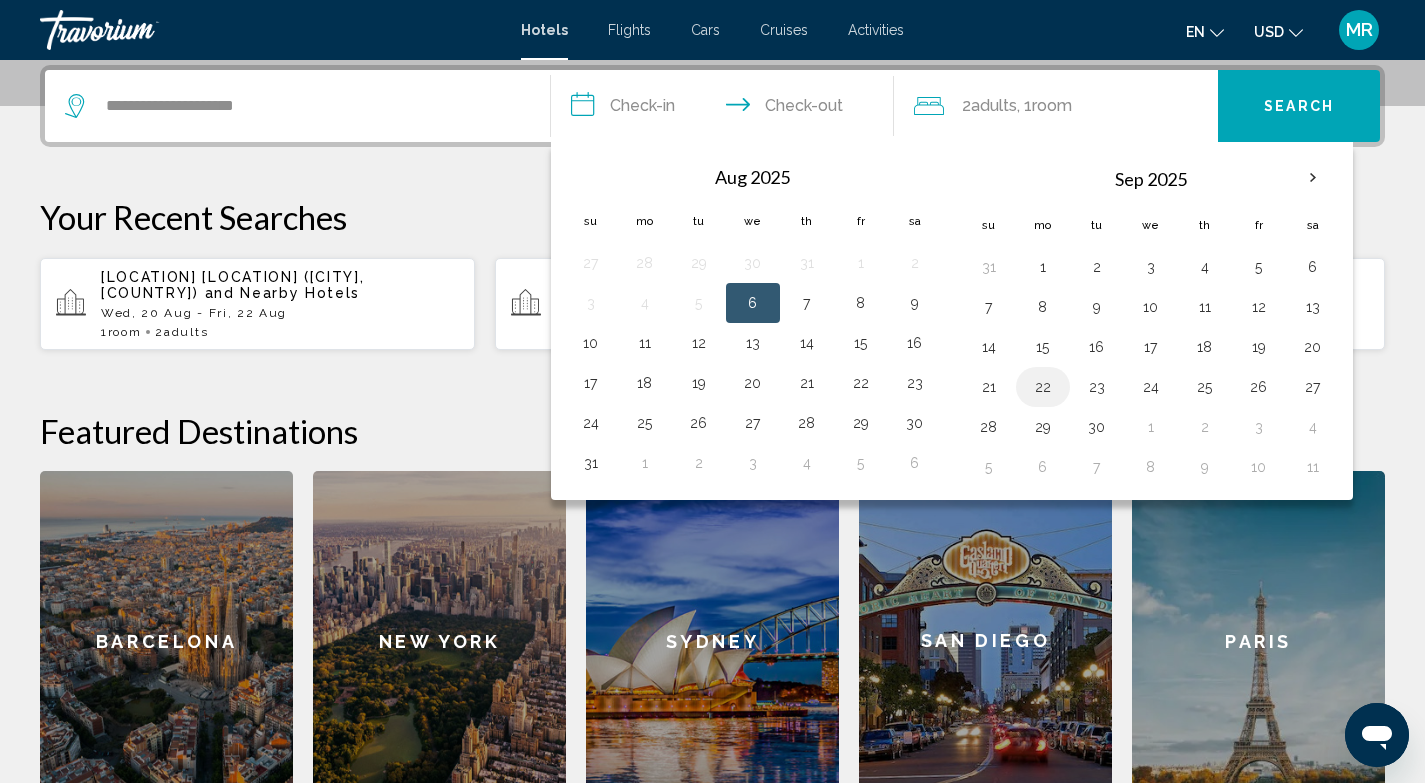 click on "22" at bounding box center [1043, 387] 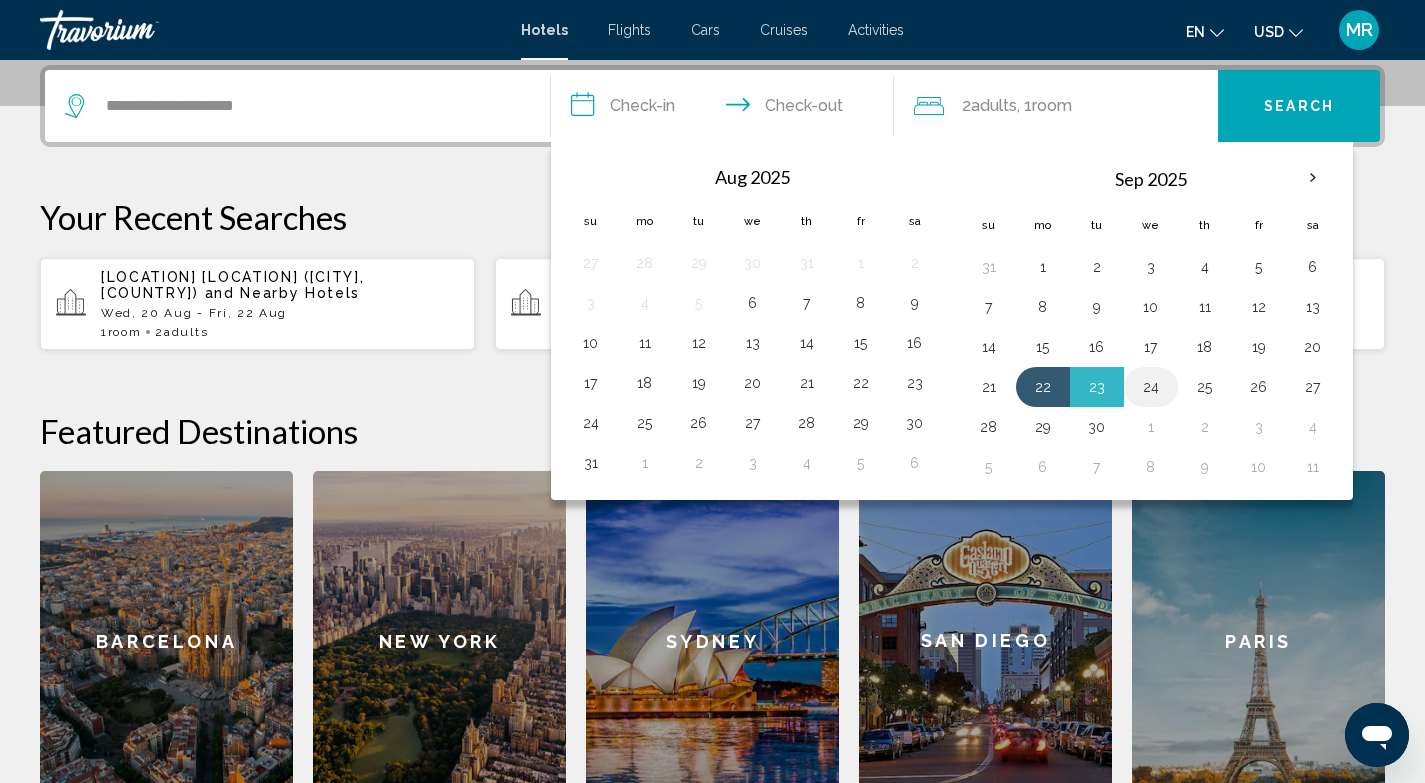 click on "24" at bounding box center (1151, 387) 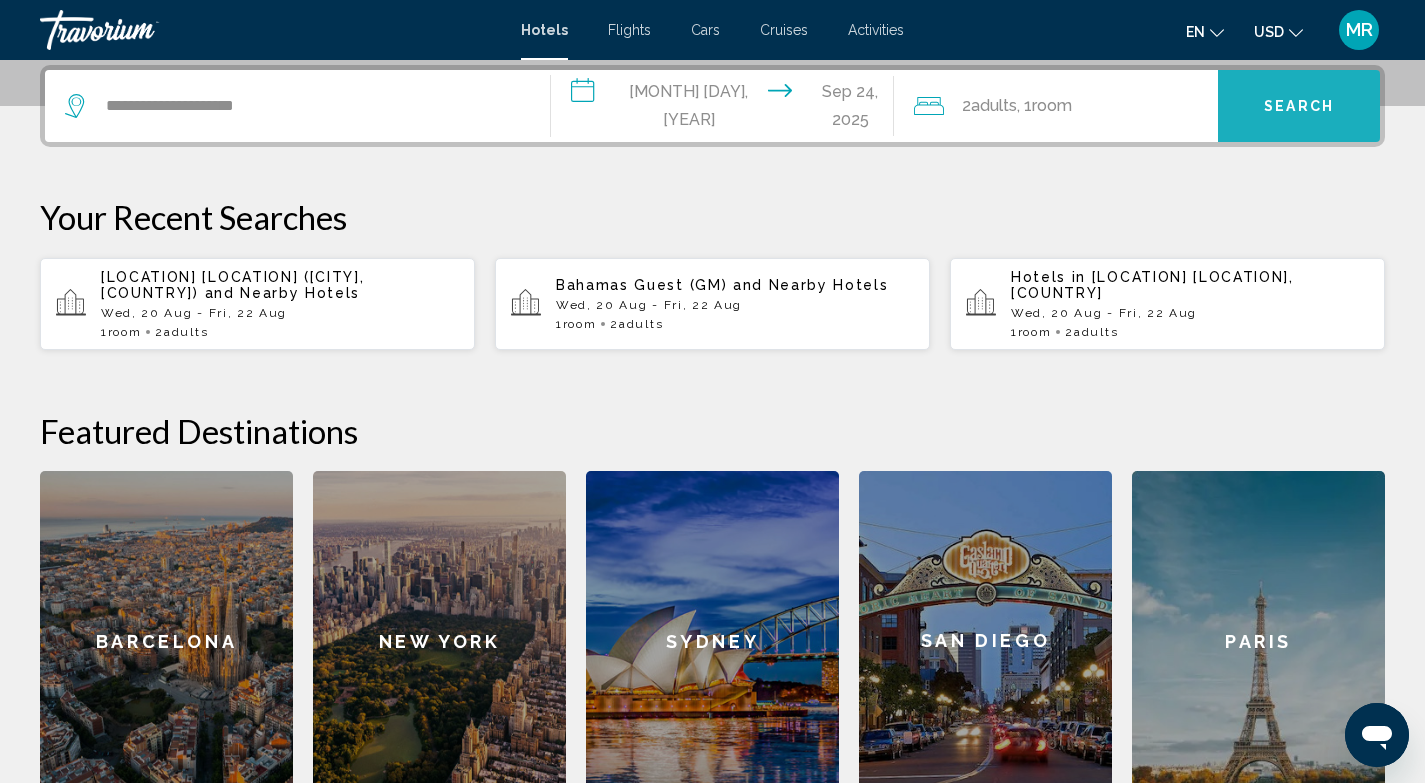 click on "Search" at bounding box center [1299, 106] 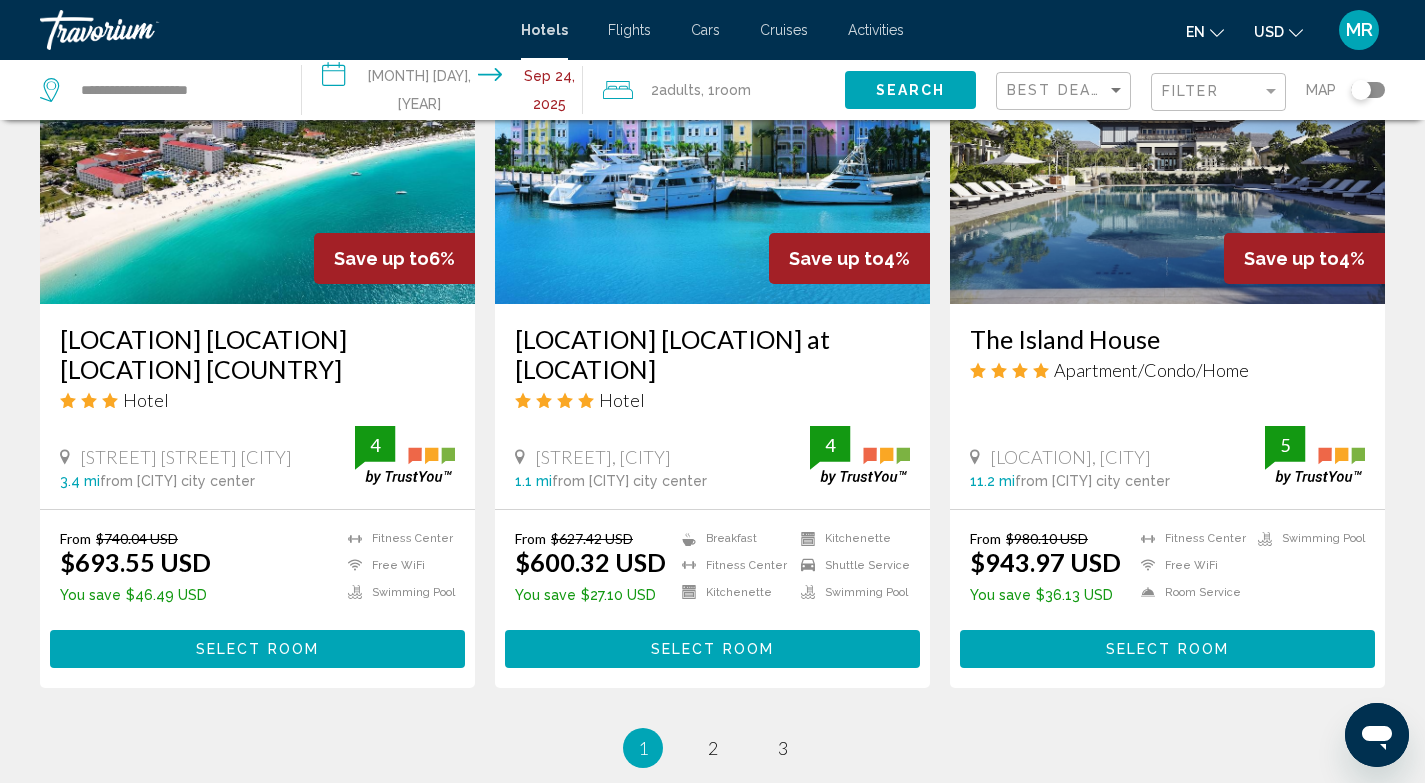 scroll, scrollTop: 2407, scrollLeft: 0, axis: vertical 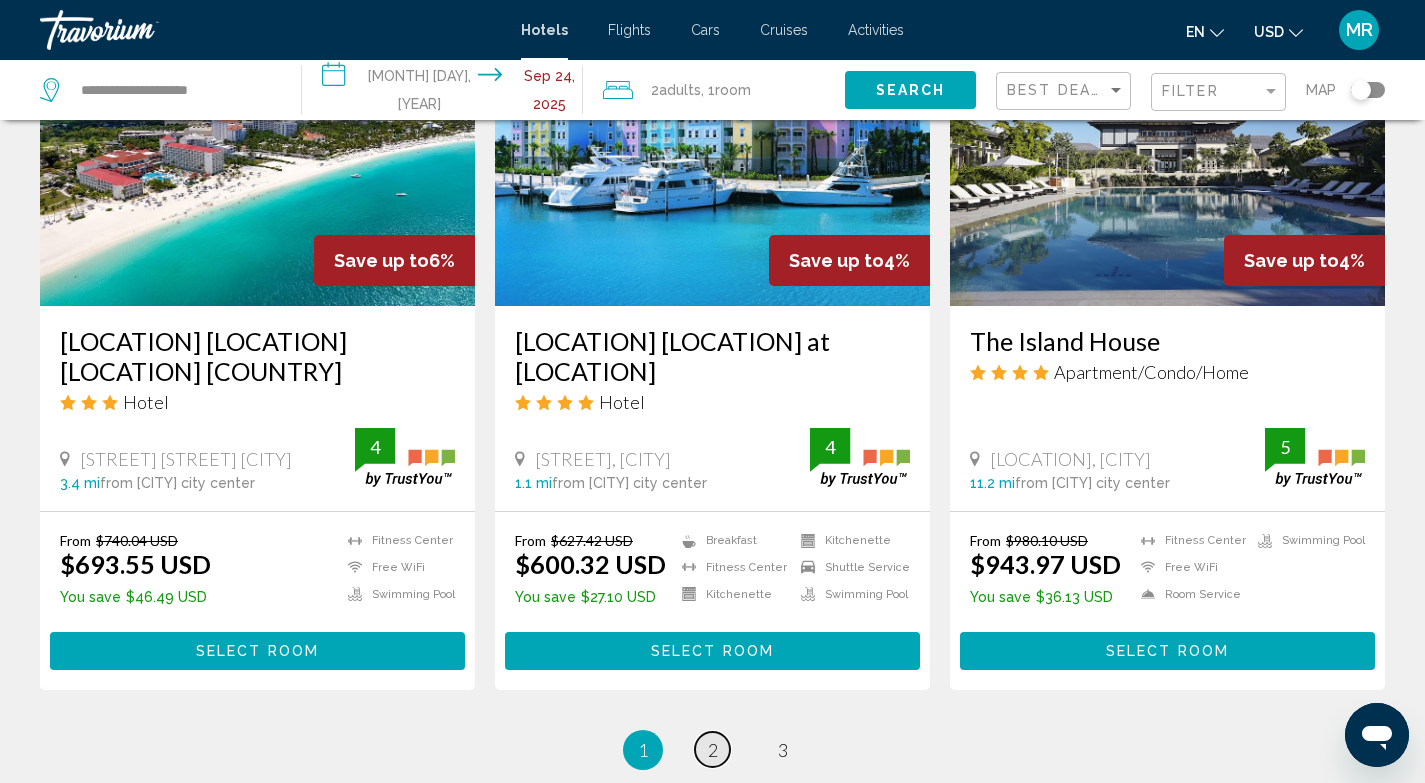 click on "2" at bounding box center [713, 750] 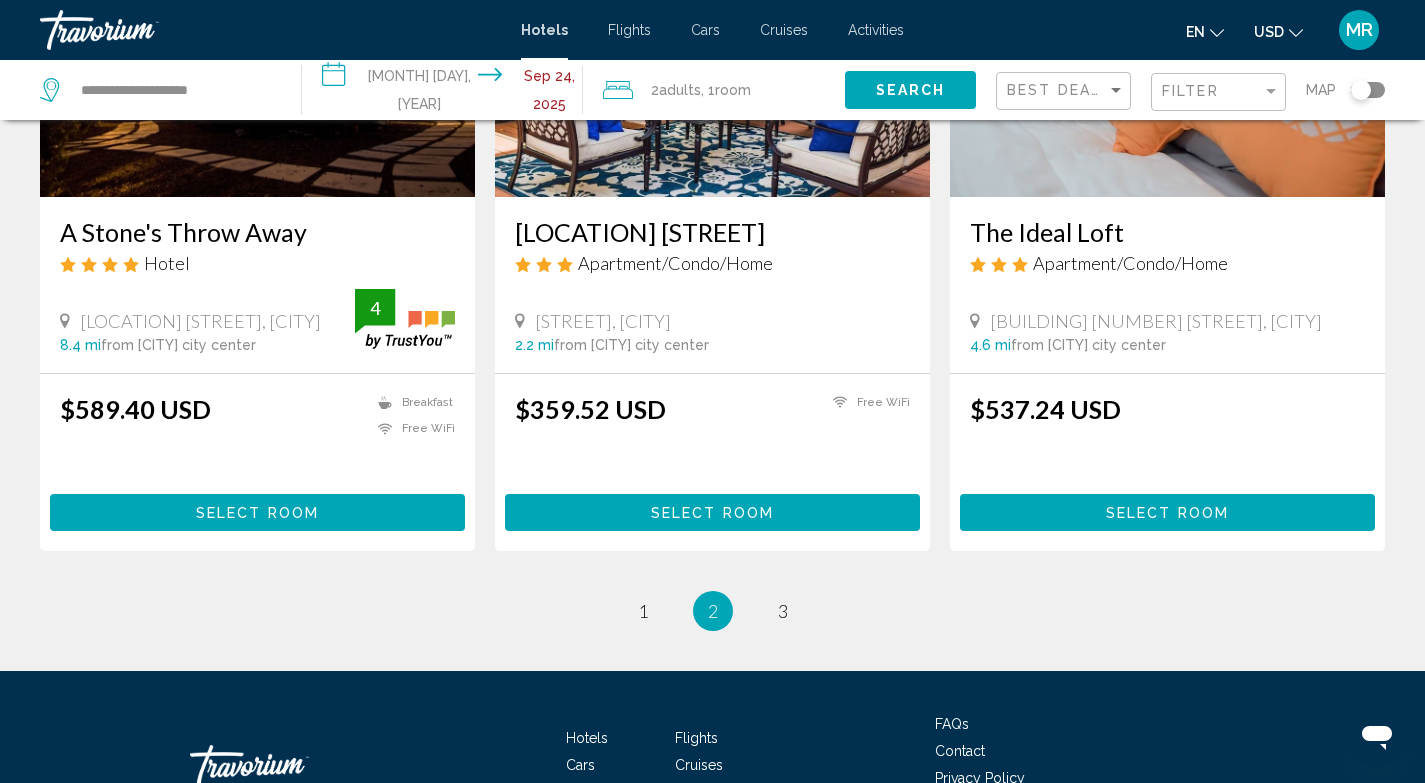 scroll, scrollTop: 2437, scrollLeft: 0, axis: vertical 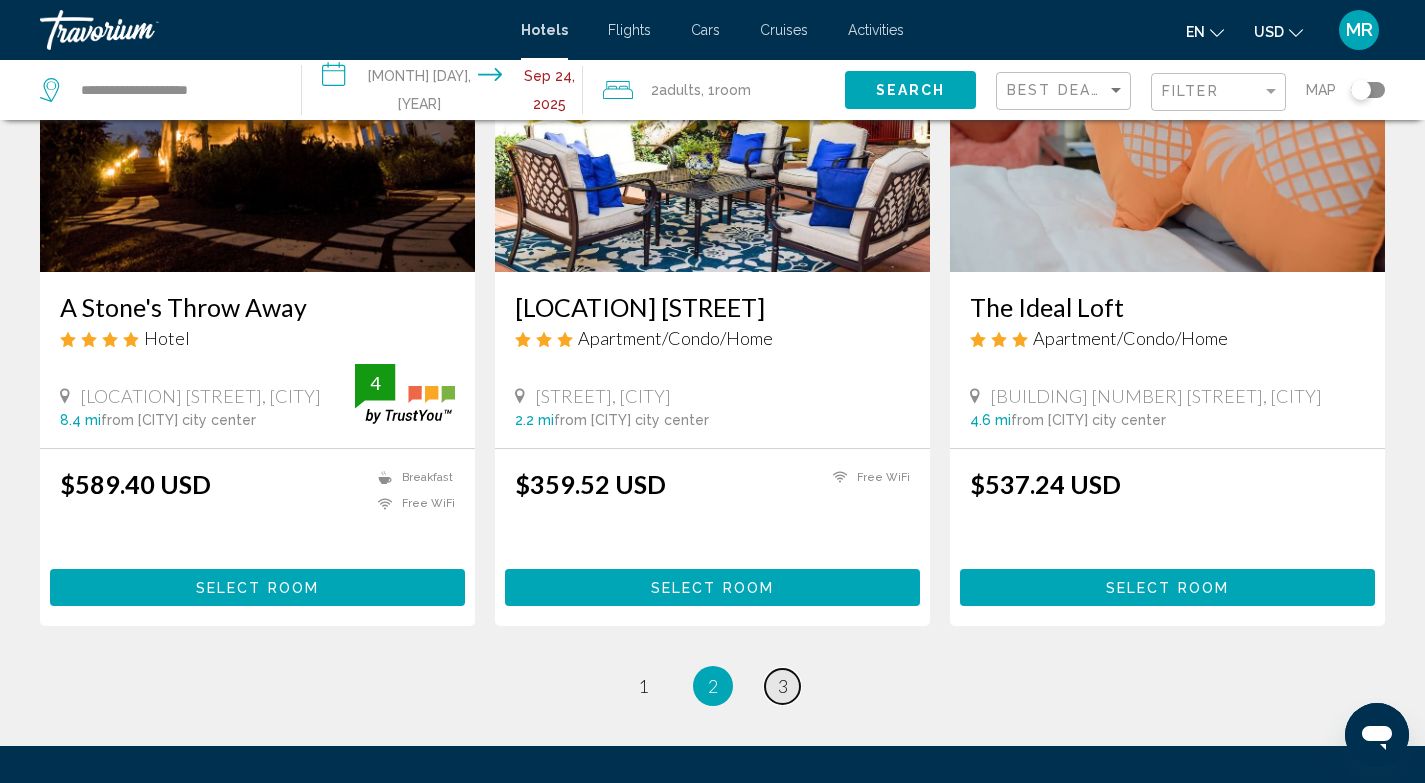 click on "3" at bounding box center (783, 686) 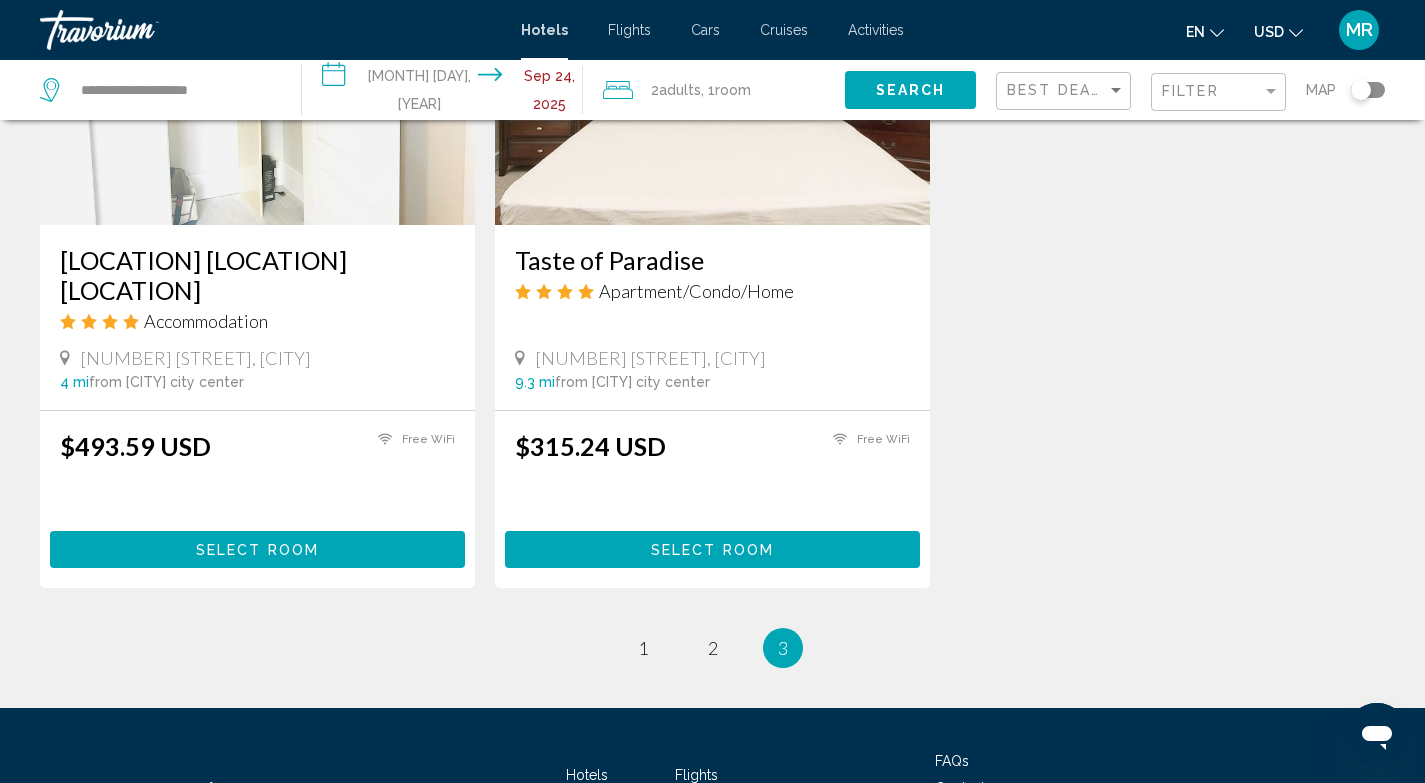 scroll, scrollTop: 0, scrollLeft: 0, axis: both 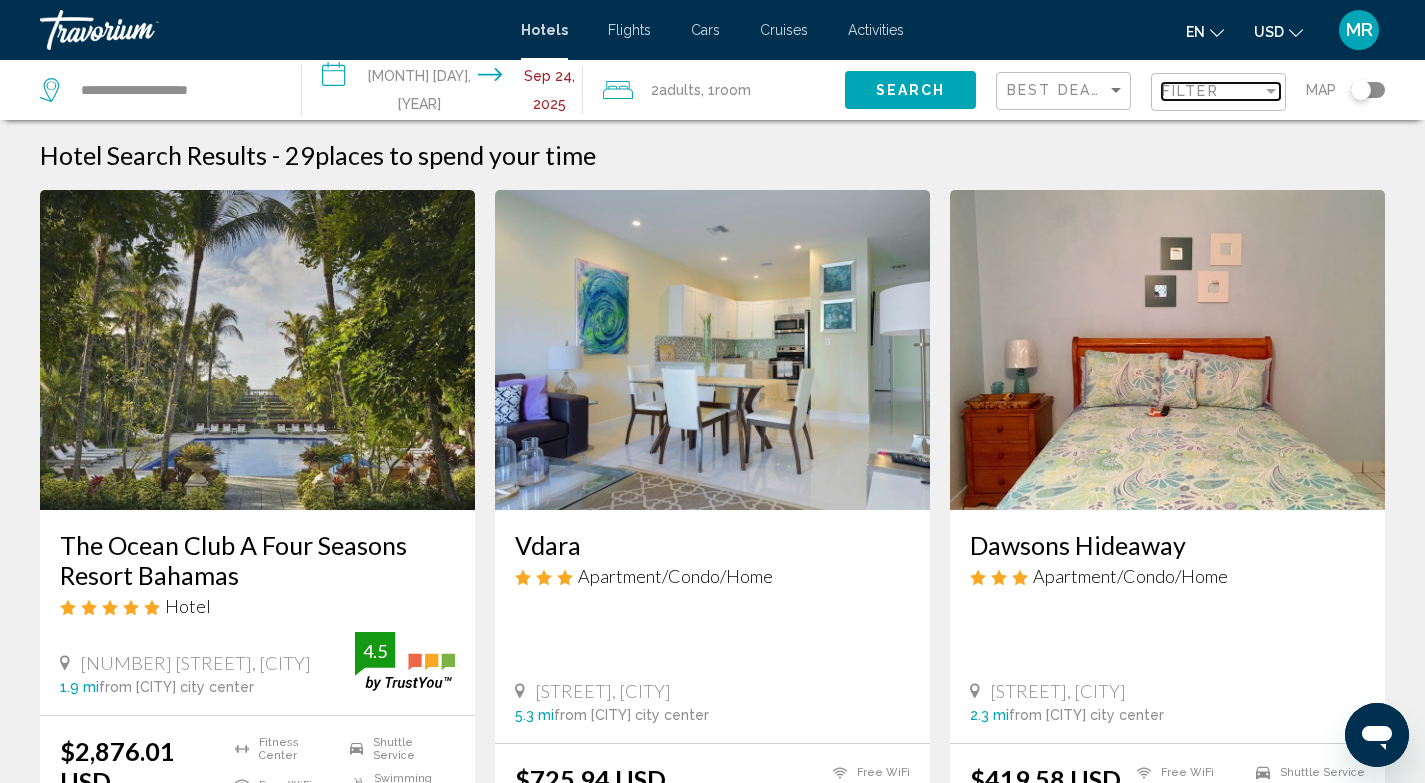 click on "Filter" at bounding box center [1190, 91] 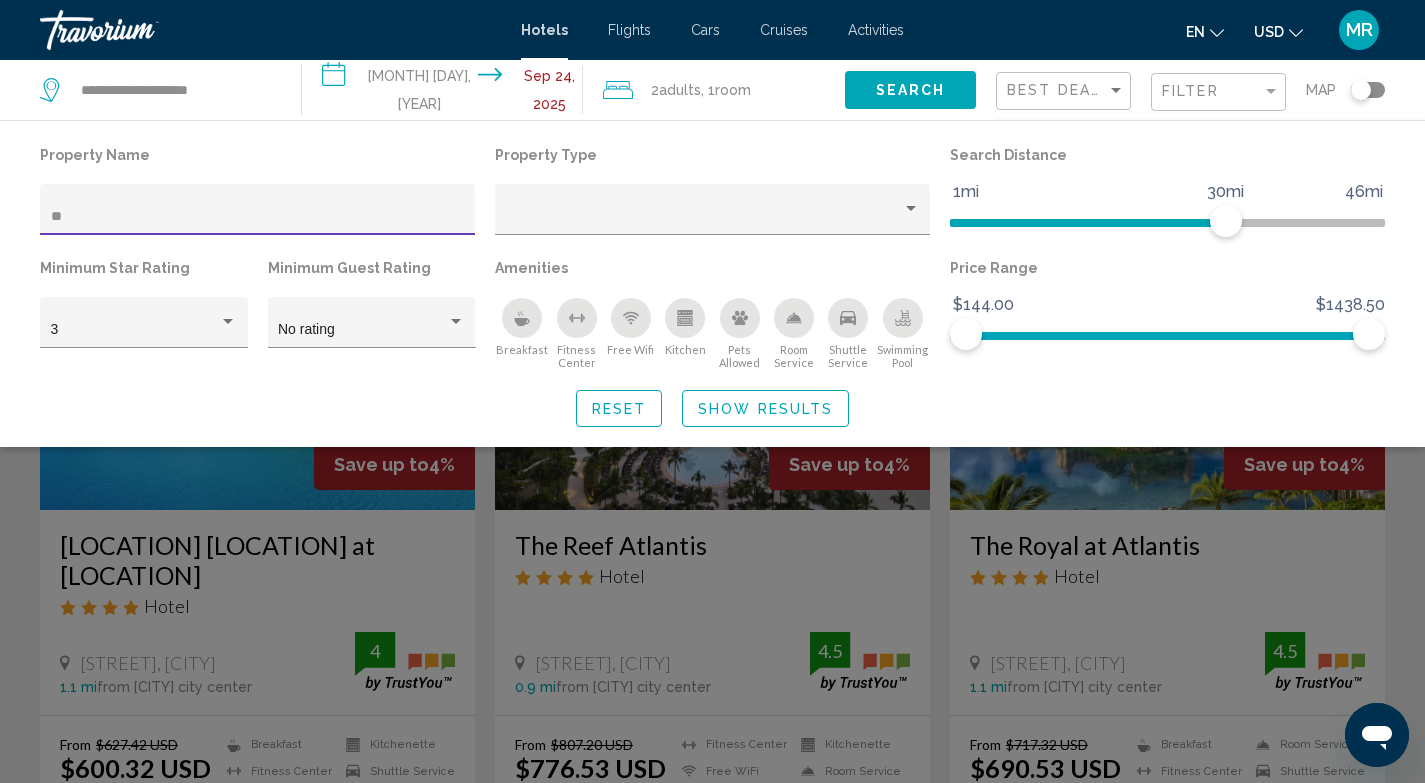 type on "*" 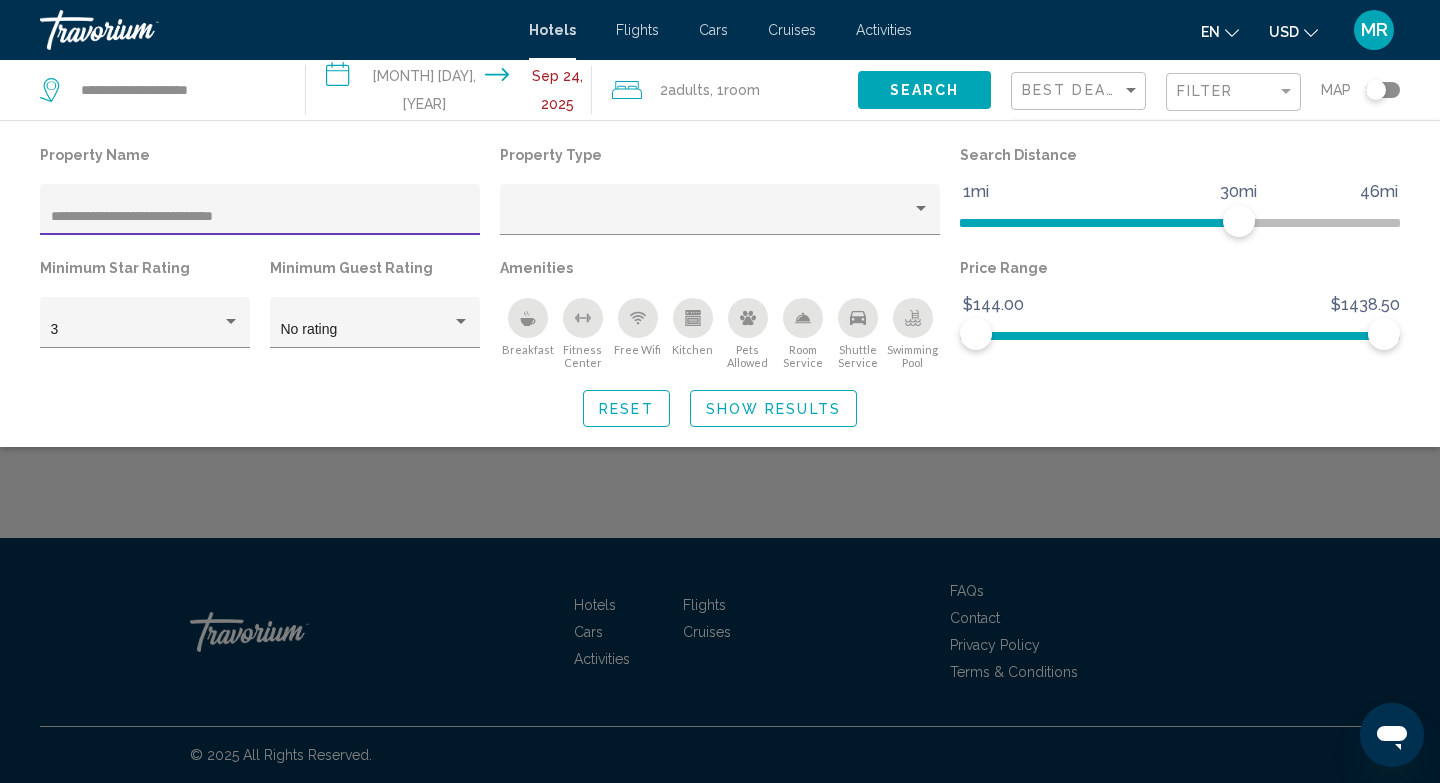 type on "**********" 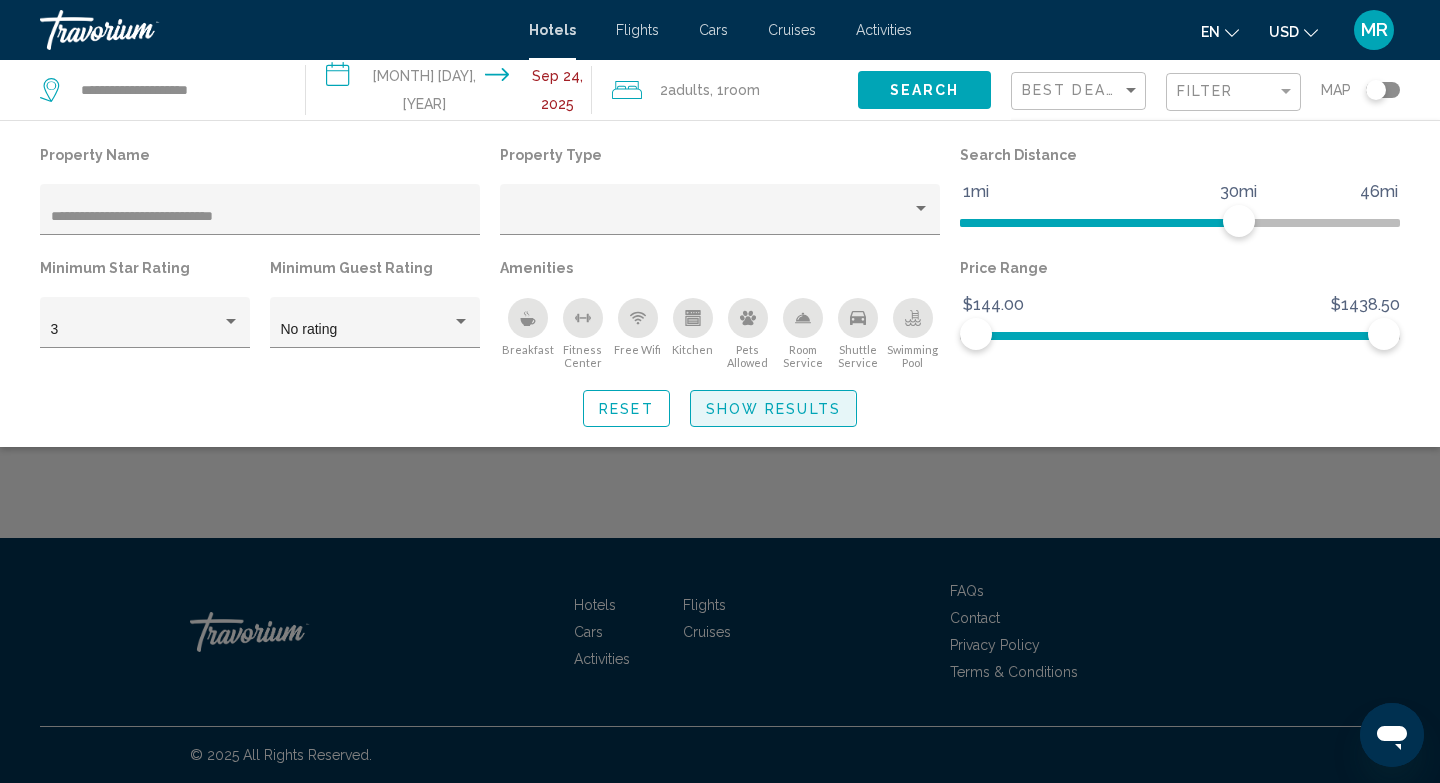 click on "Show Results" 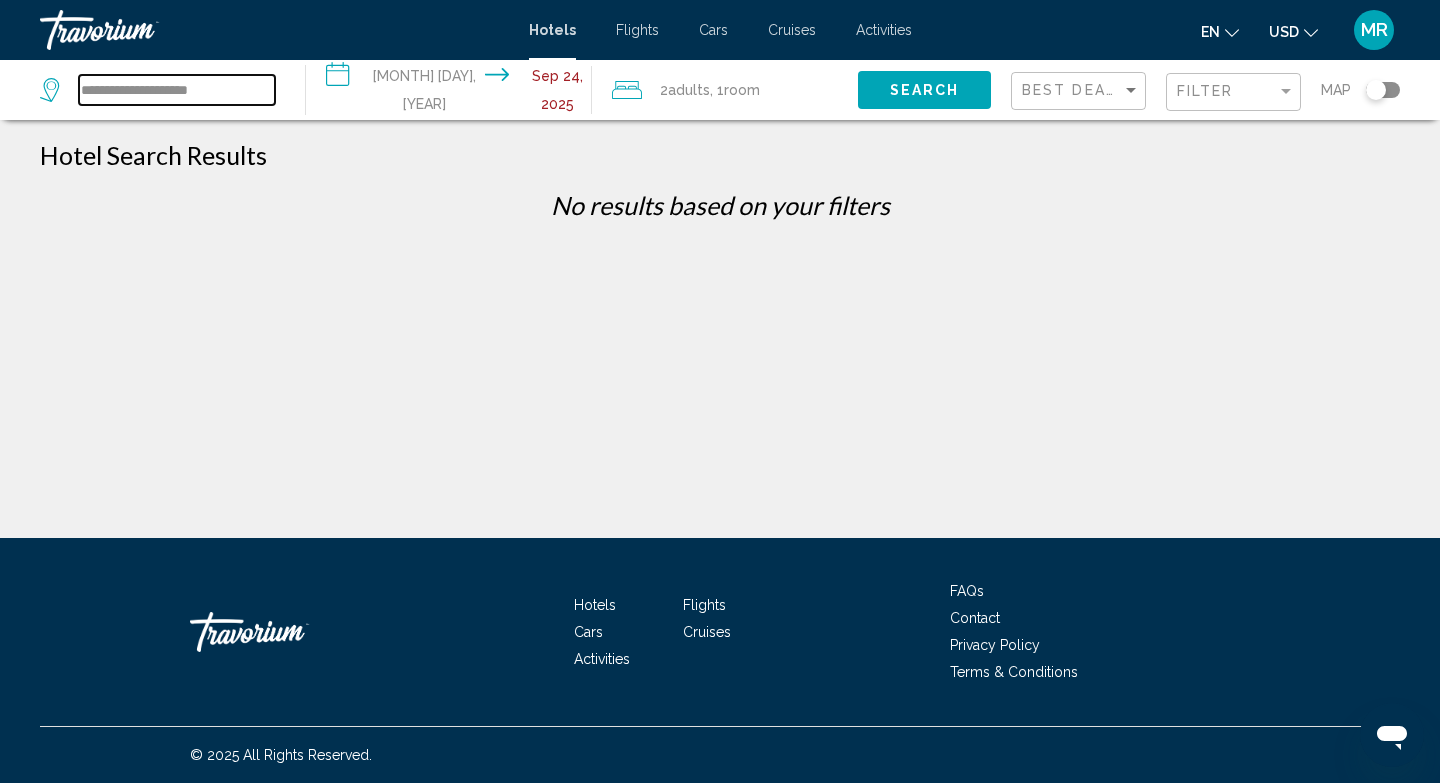 click on "**********" at bounding box center (177, 90) 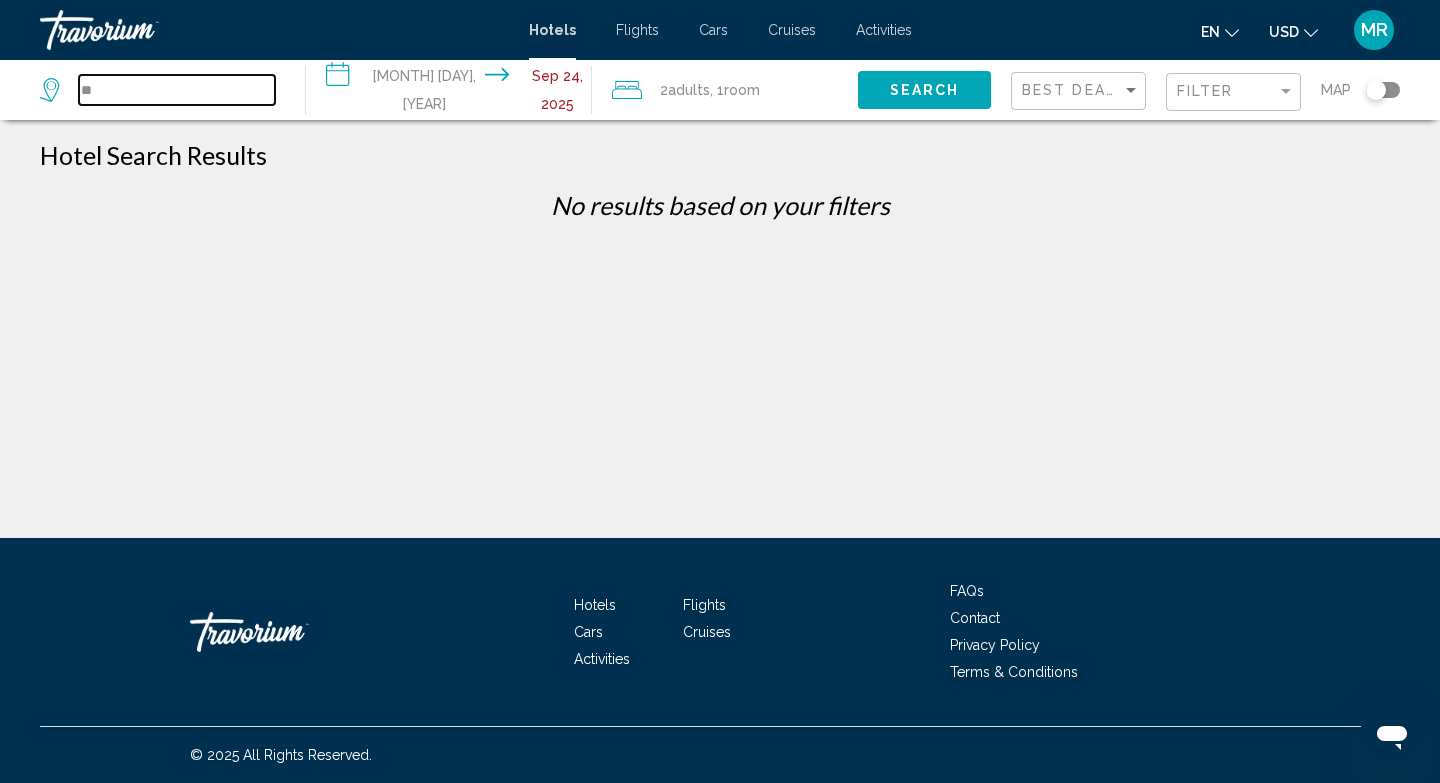 type on "*" 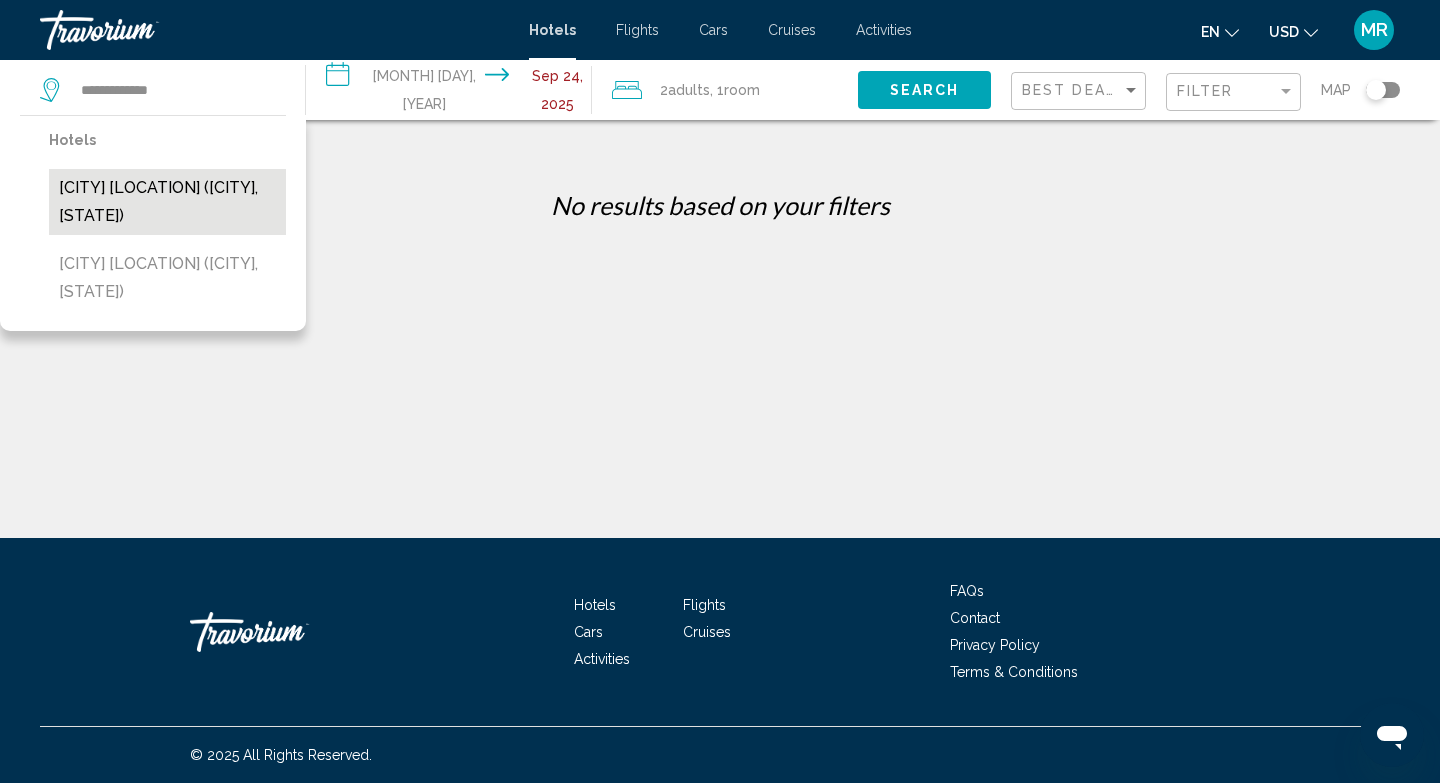 click on "[CITY] [LOCATION] ([CITY], [STATE])" at bounding box center (167, 202) 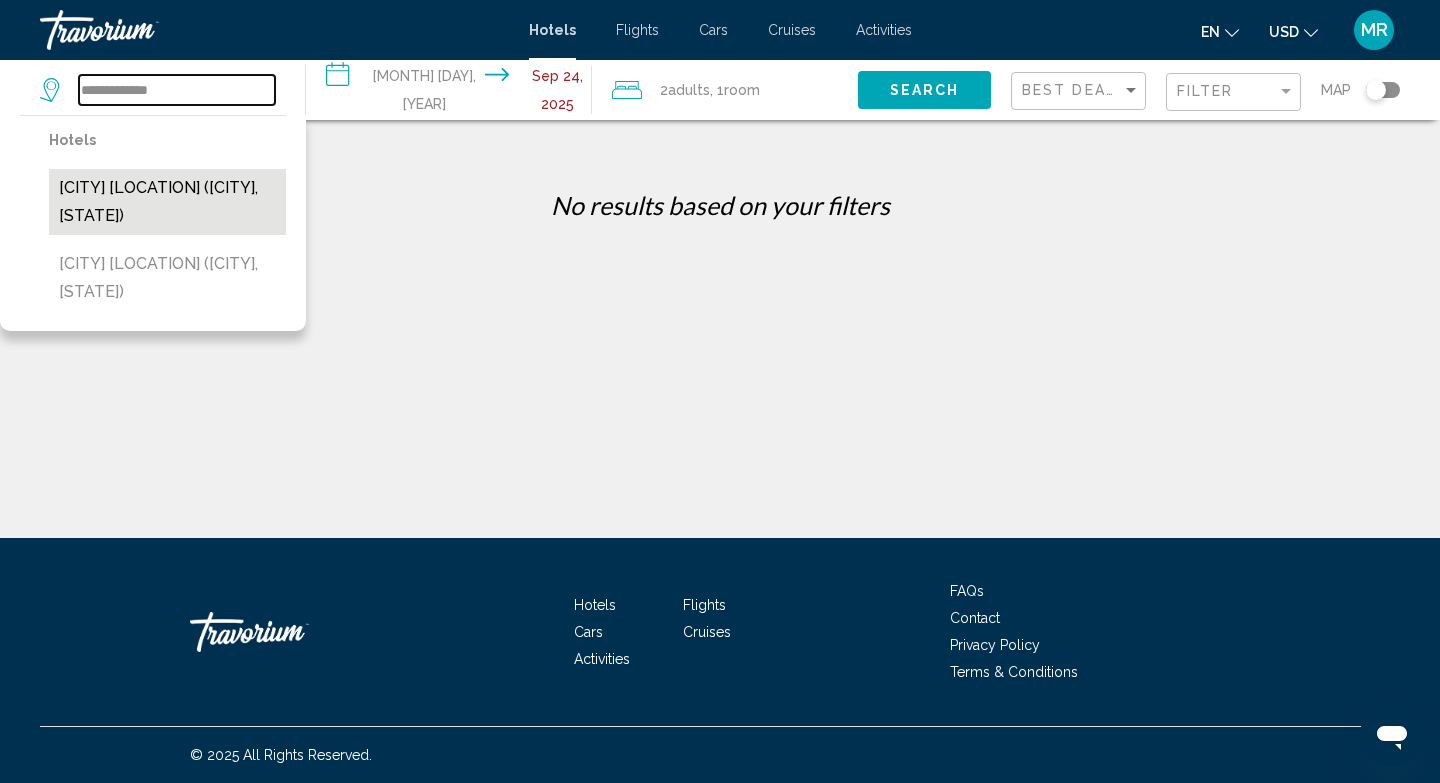 type on "**********" 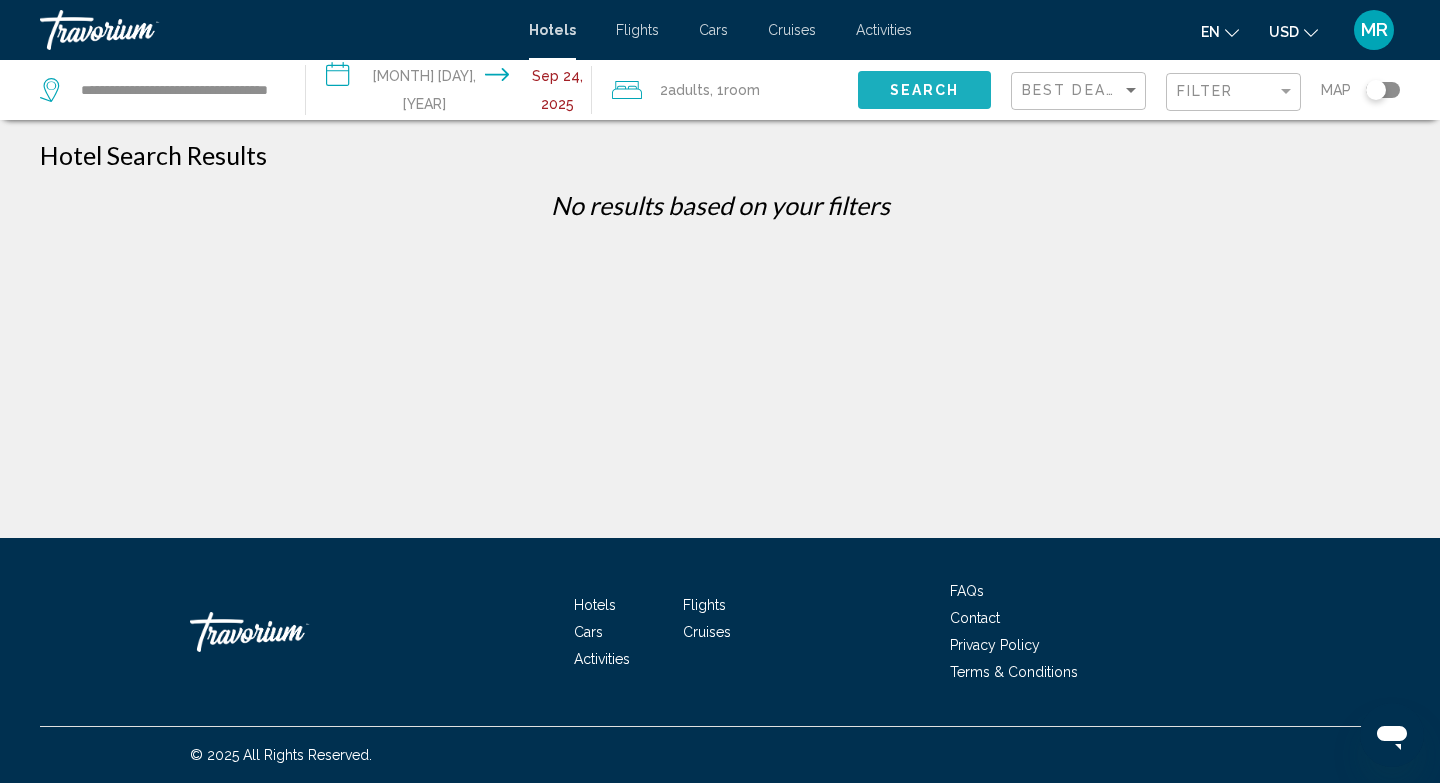 click on "Search" 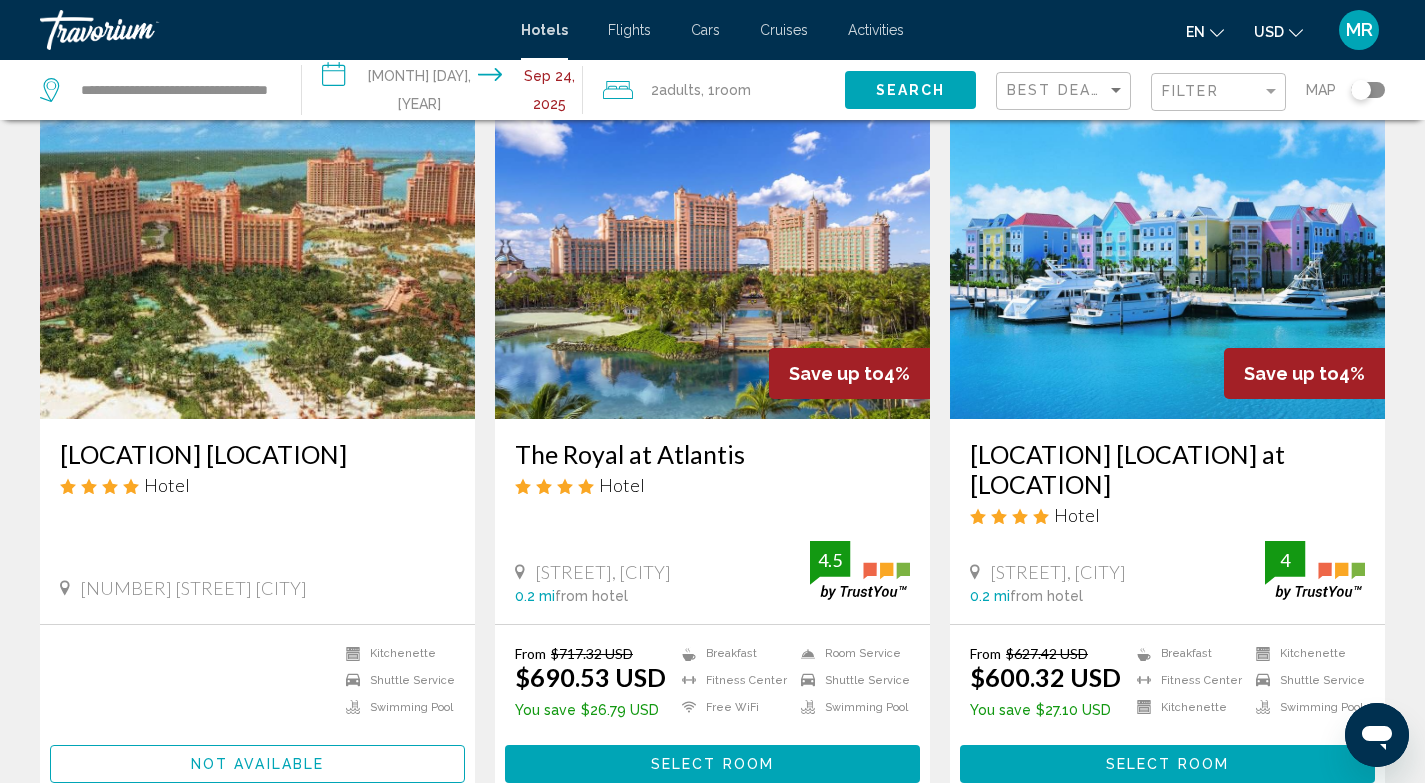 scroll, scrollTop: 89, scrollLeft: 0, axis: vertical 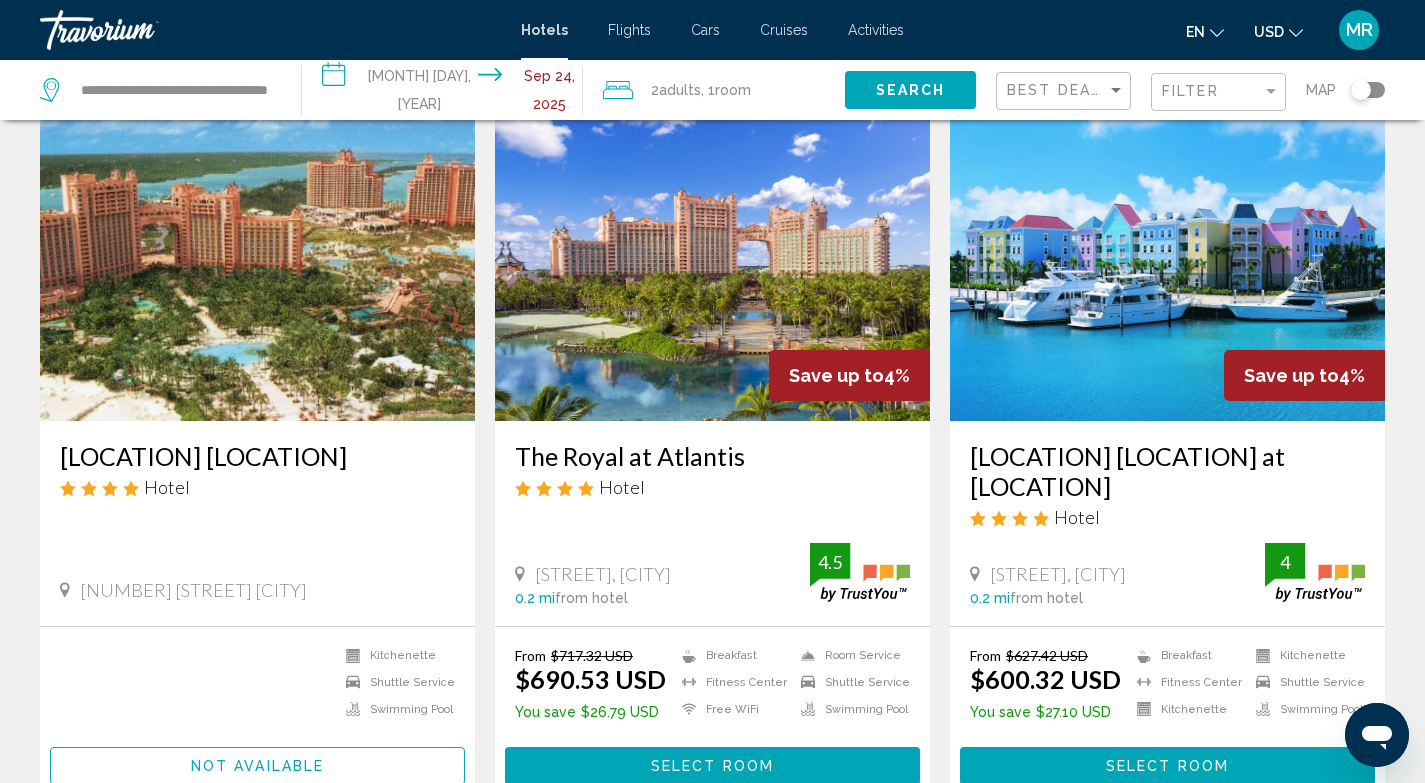 click at bounding box center (257, 261) 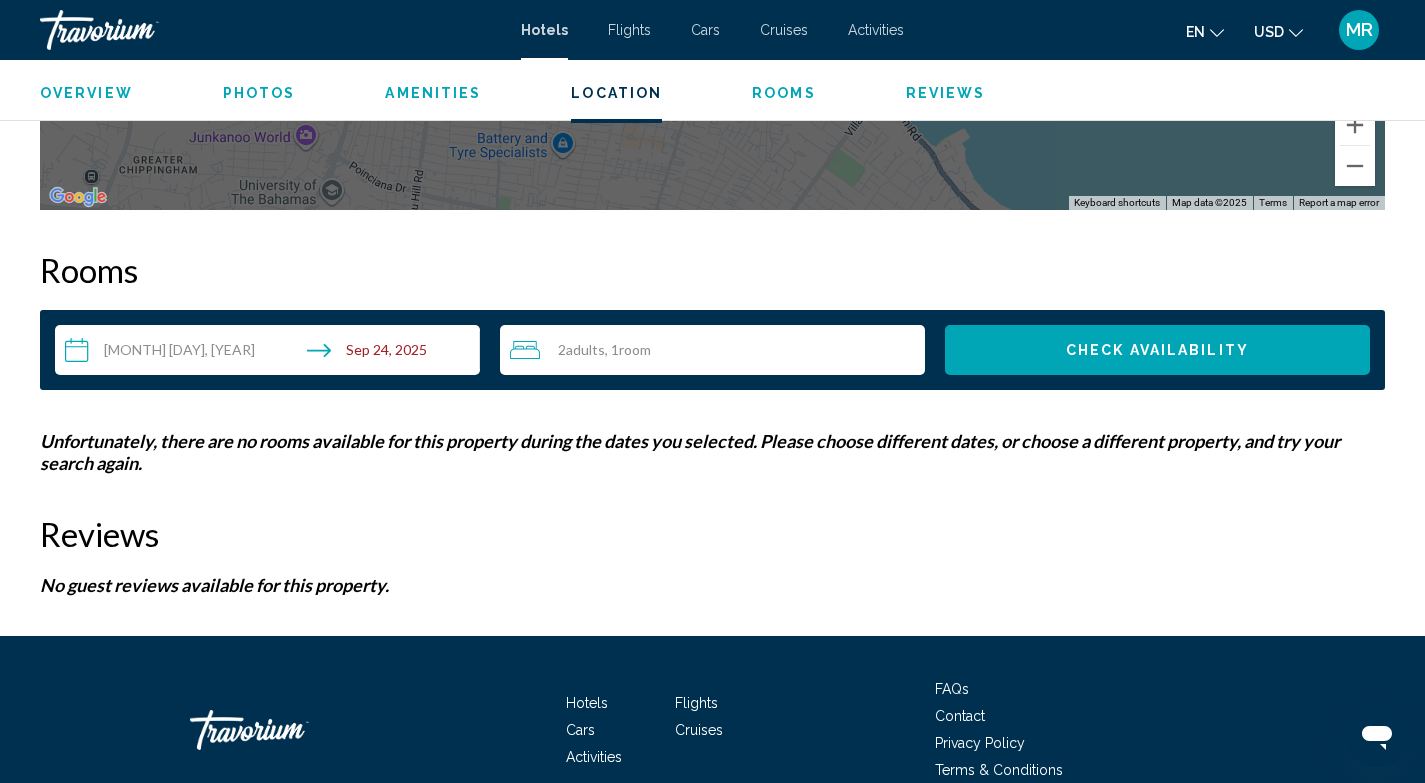 scroll, scrollTop: 2337, scrollLeft: 0, axis: vertical 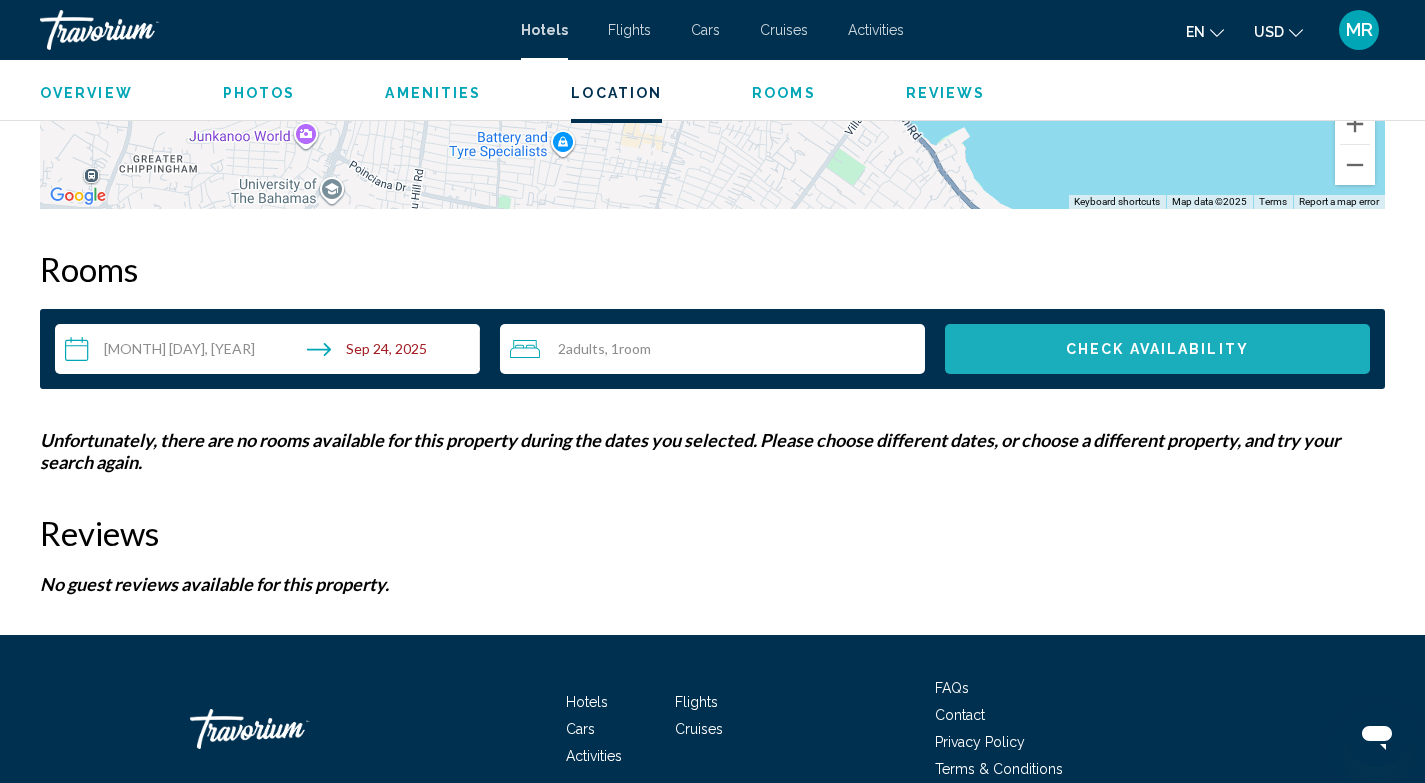 click on "Check Availability" at bounding box center (1157, 350) 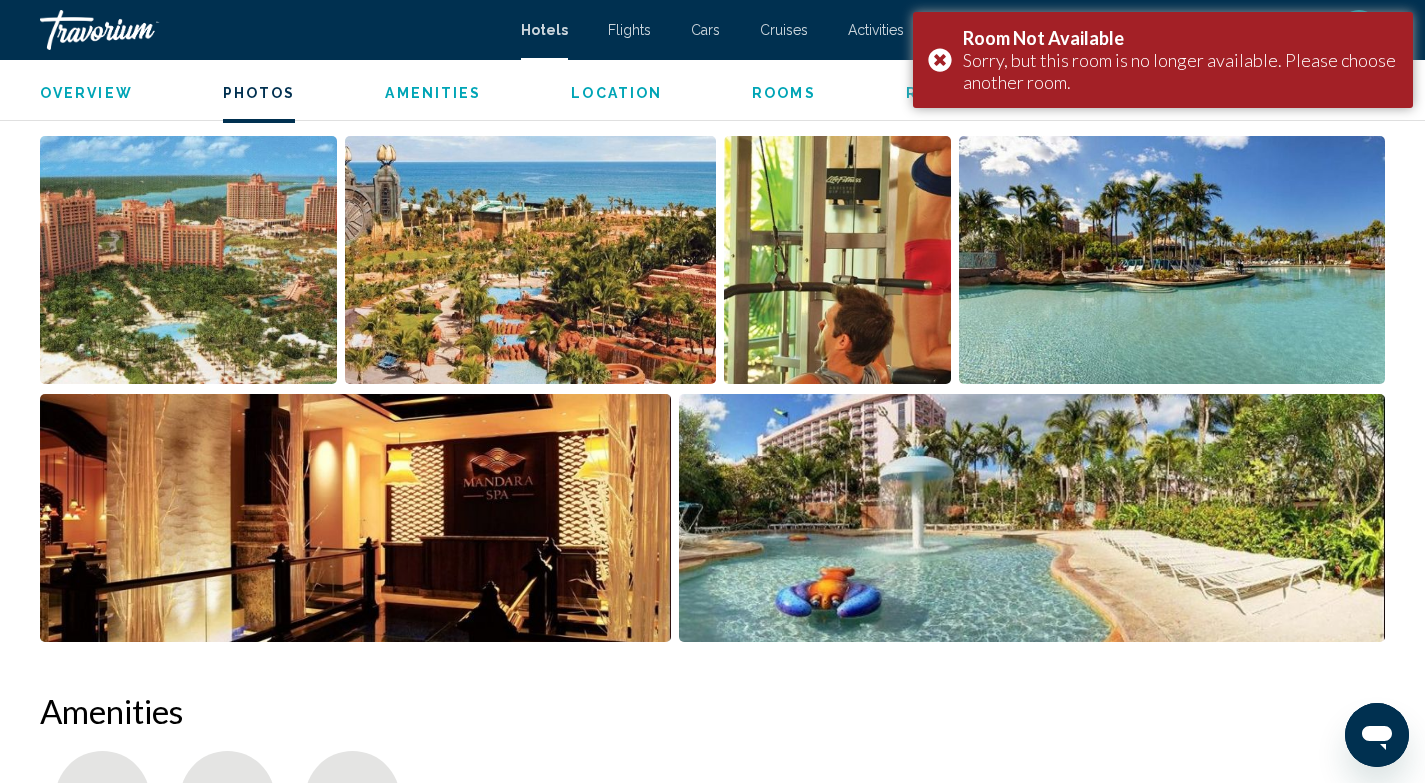 scroll, scrollTop: 945, scrollLeft: 0, axis: vertical 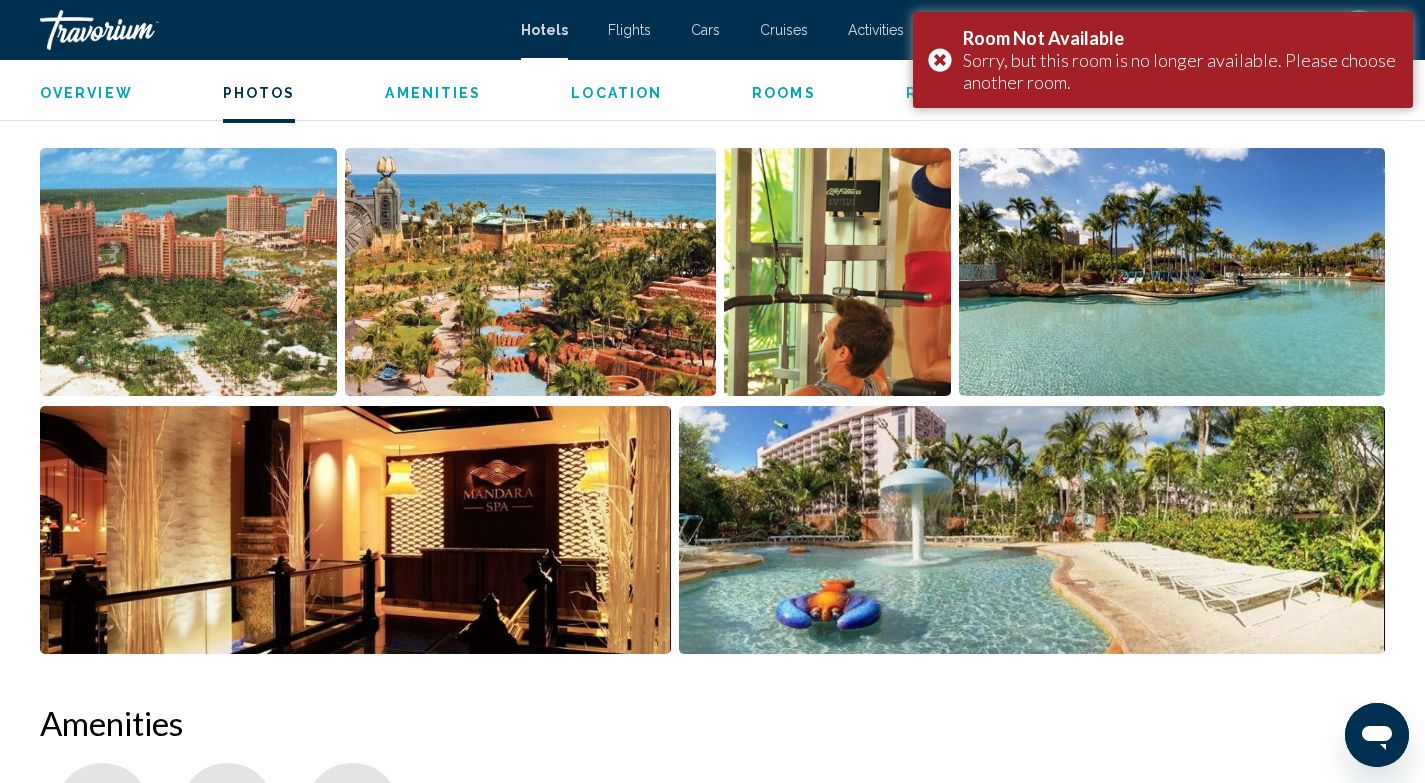 click at bounding box center (188, 272) 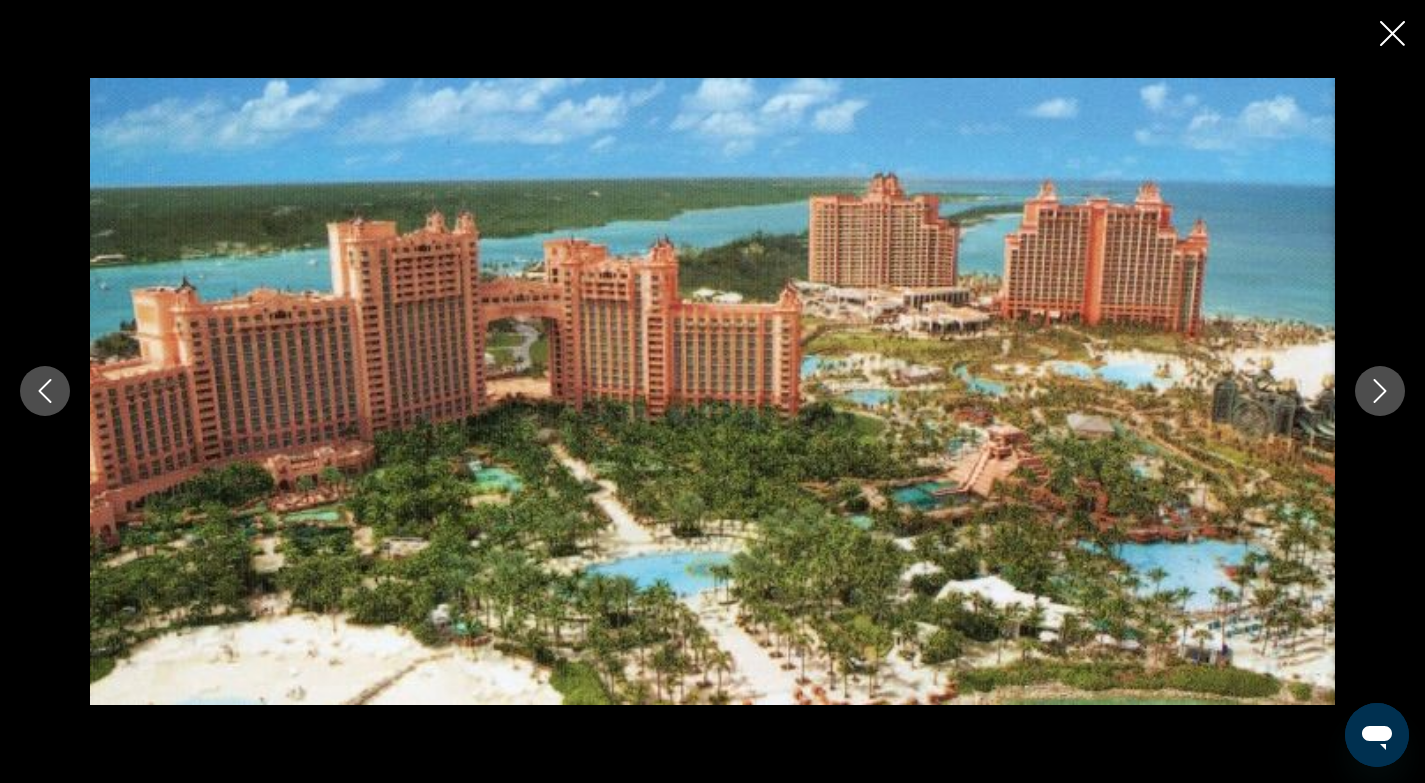 click 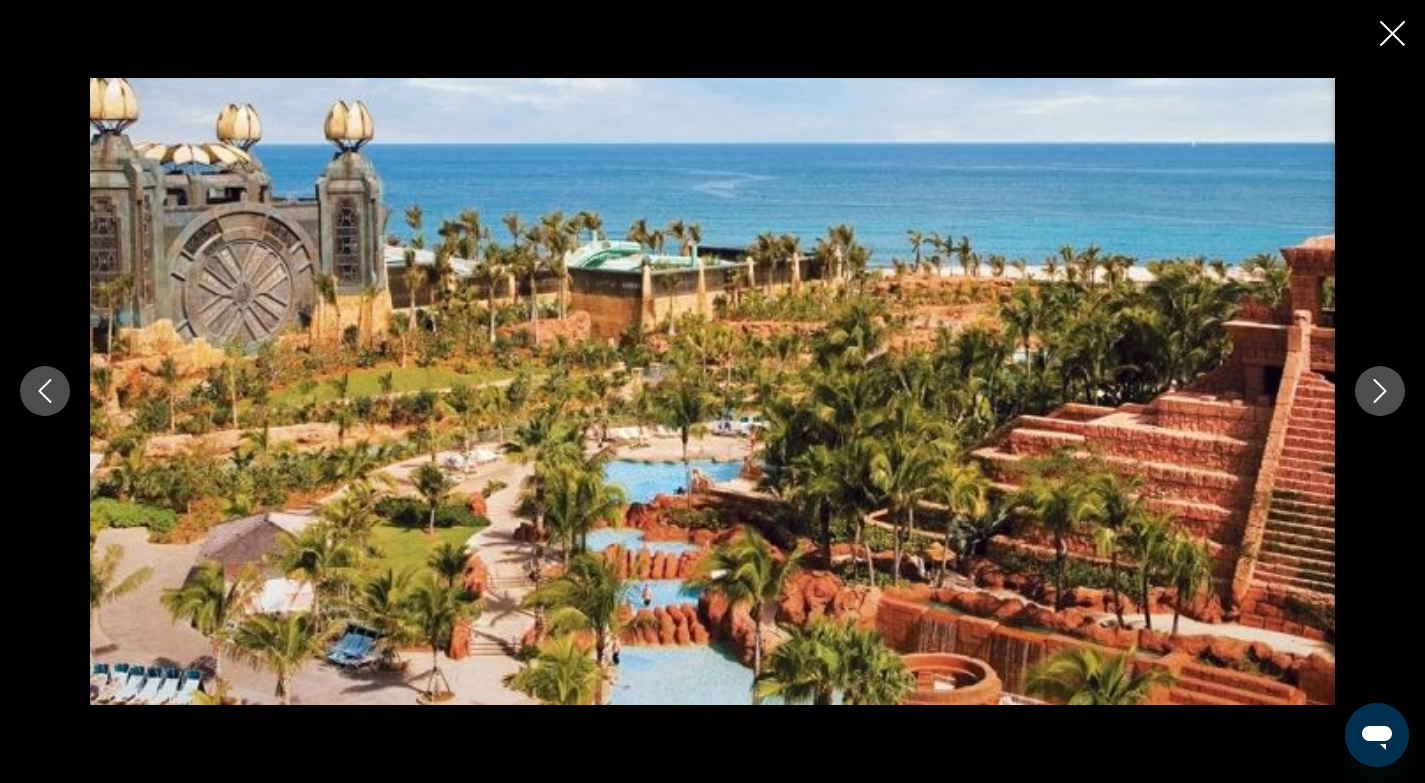 click 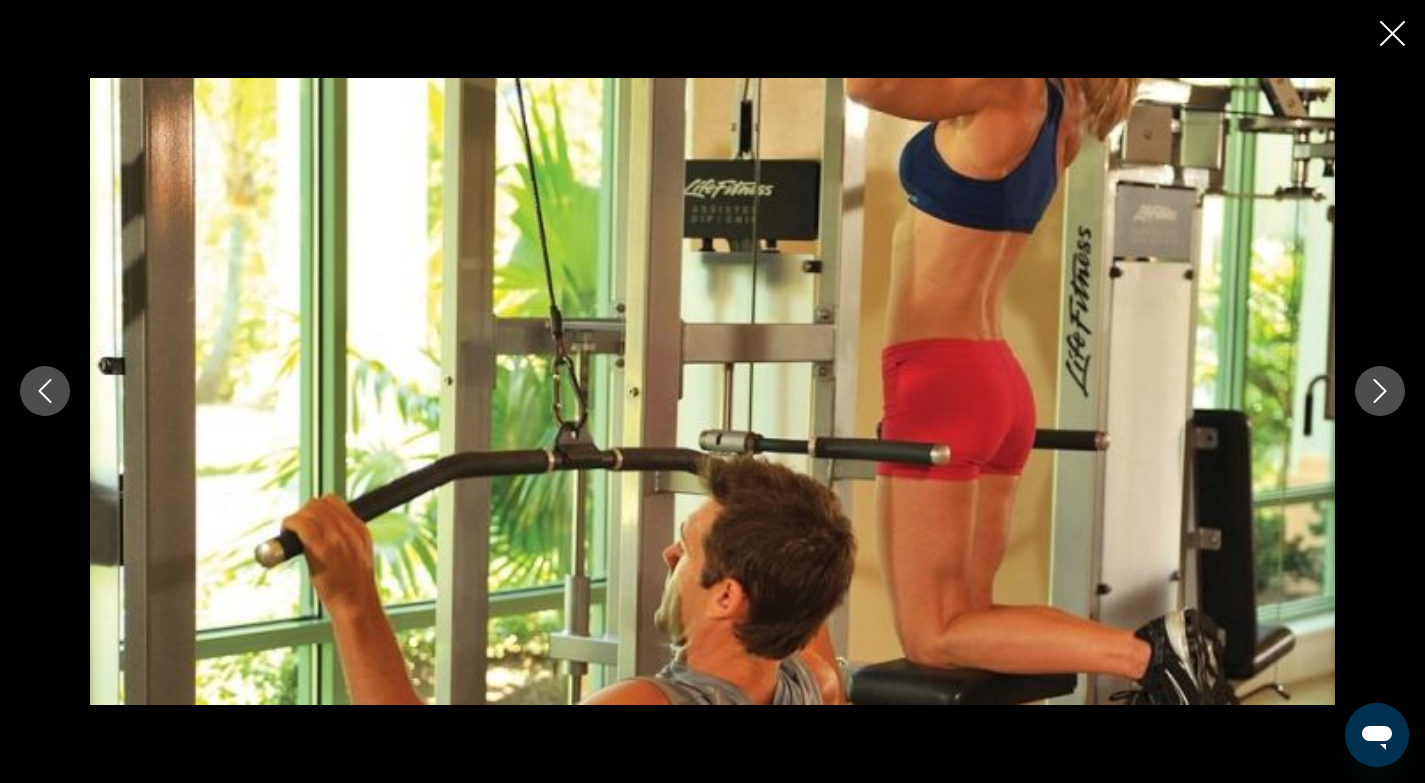 click 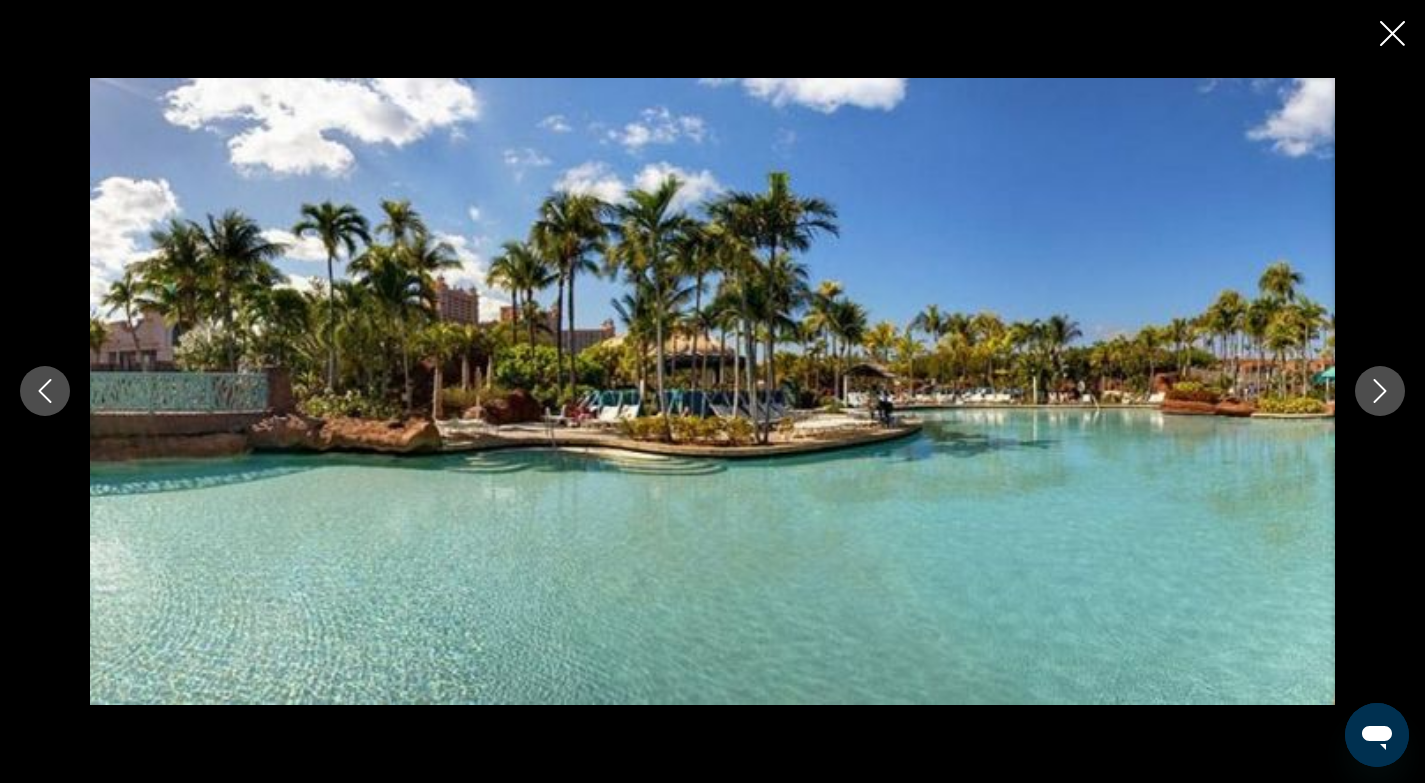 click 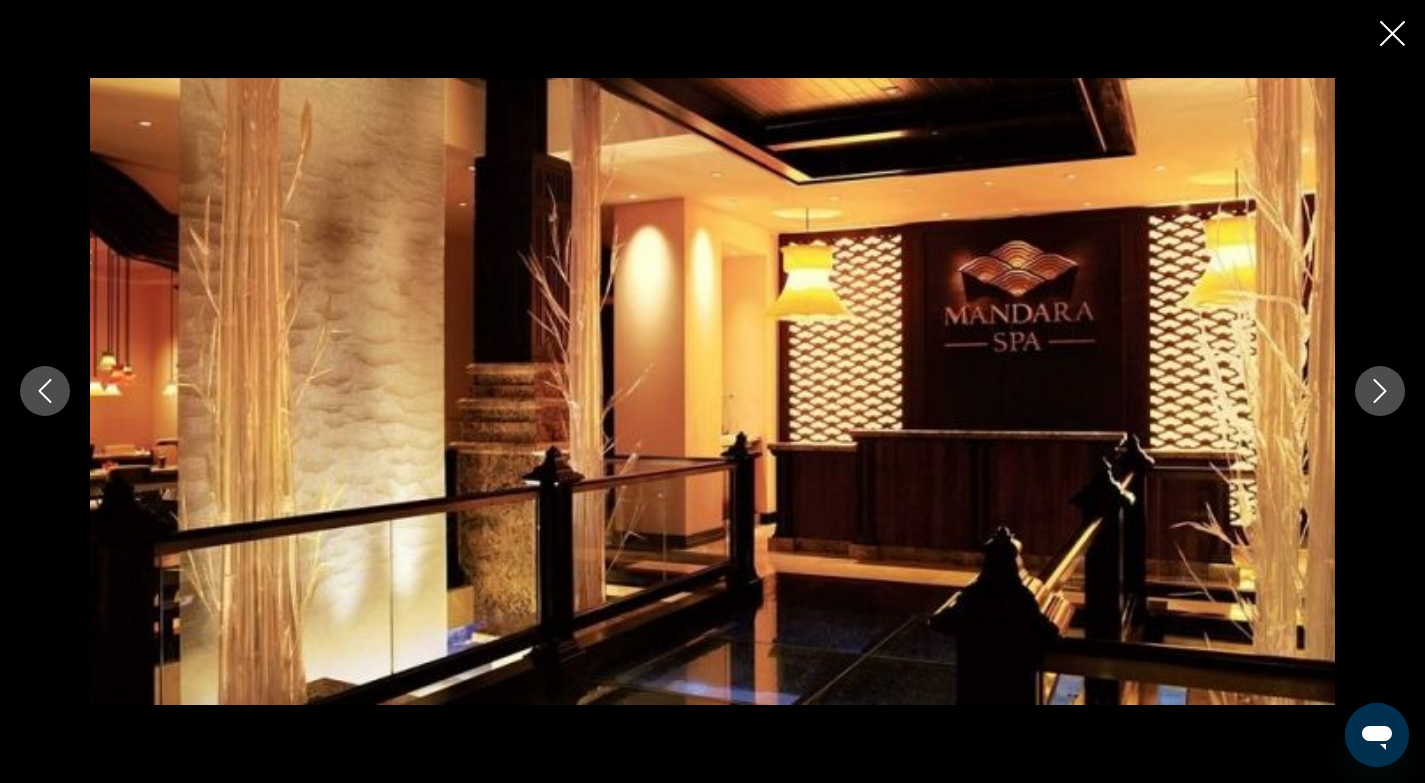 click 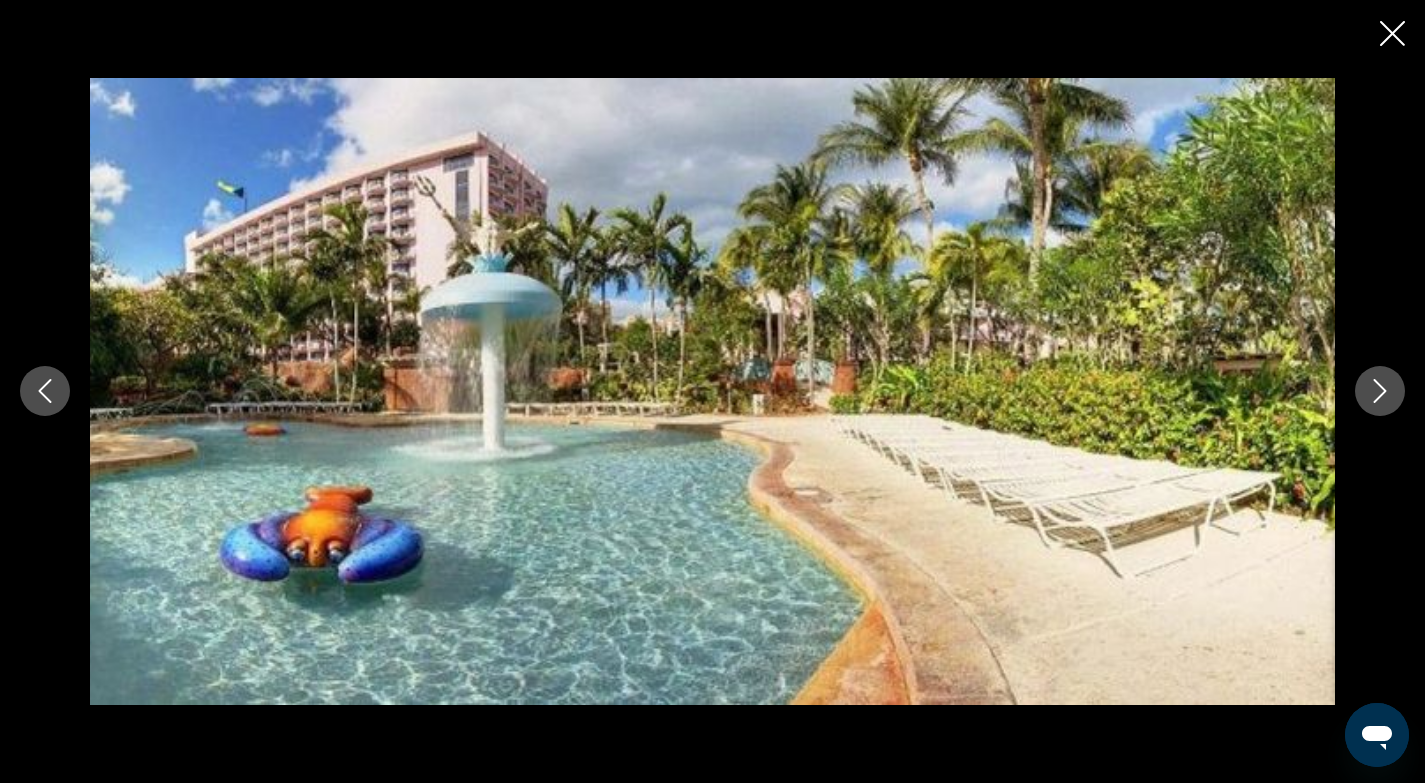 click 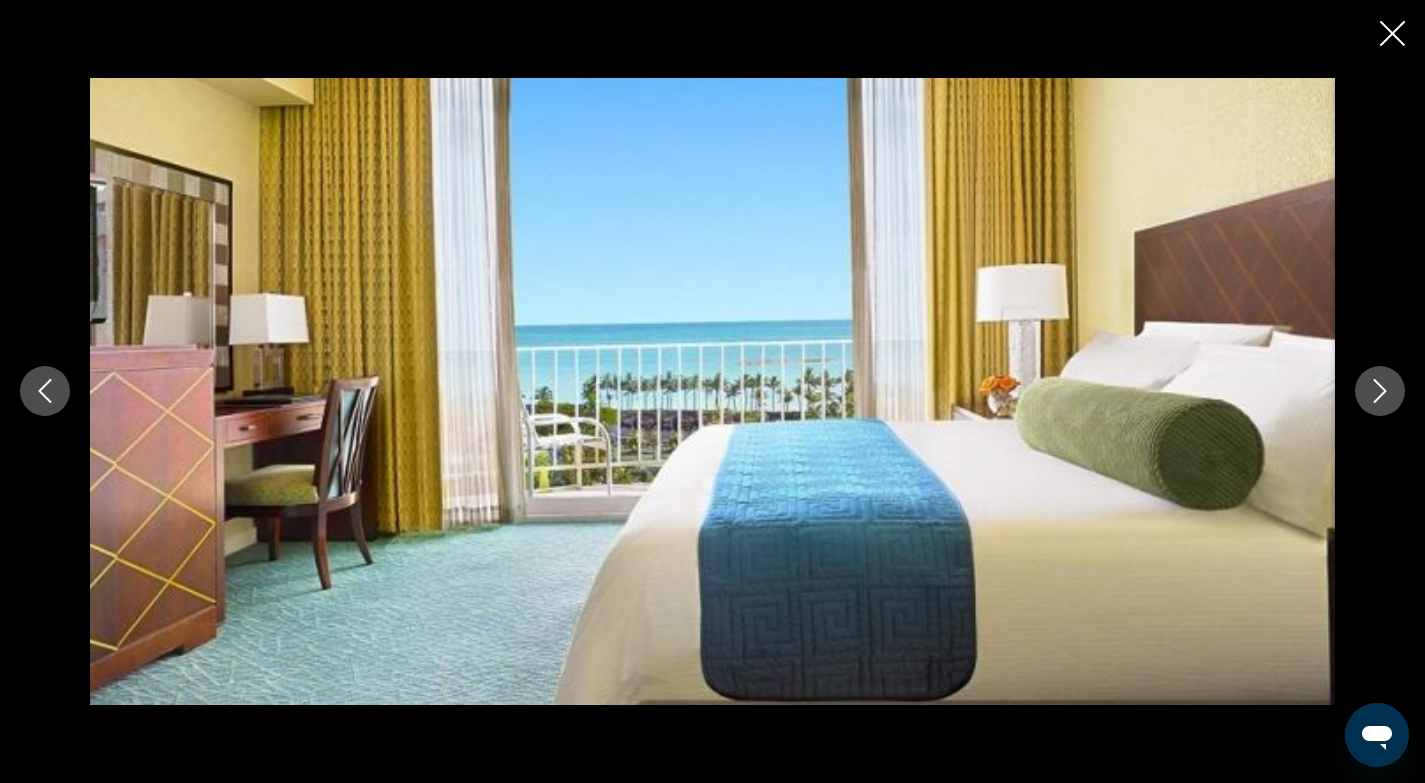 click 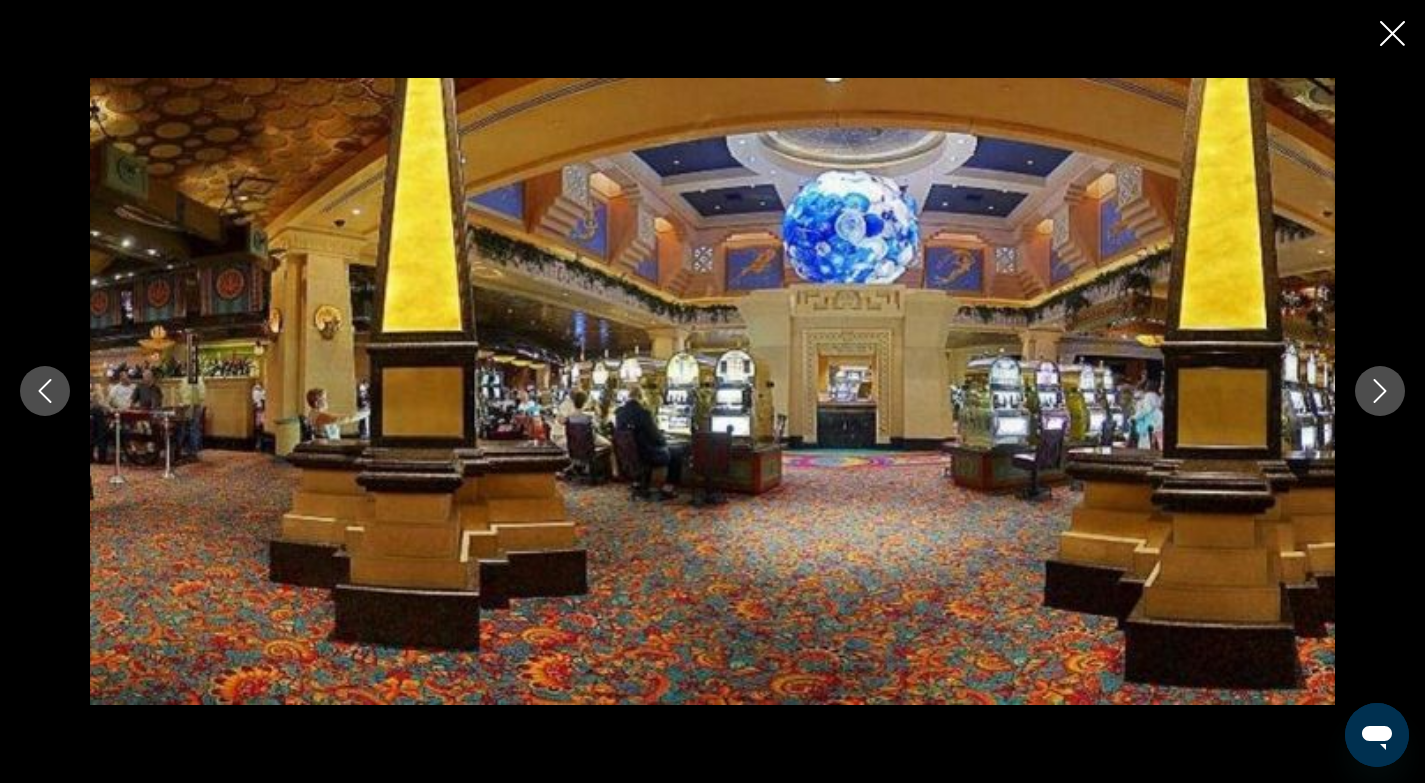 click 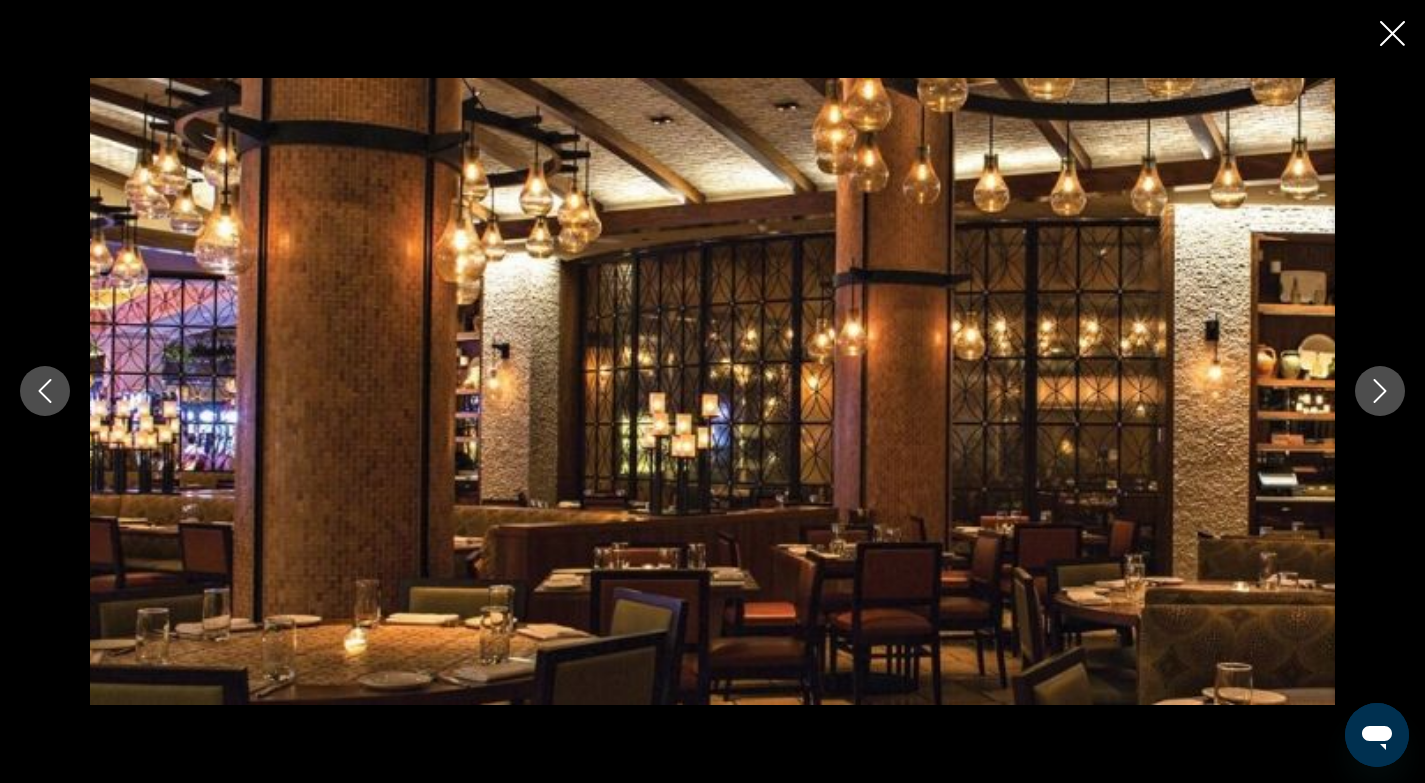 click 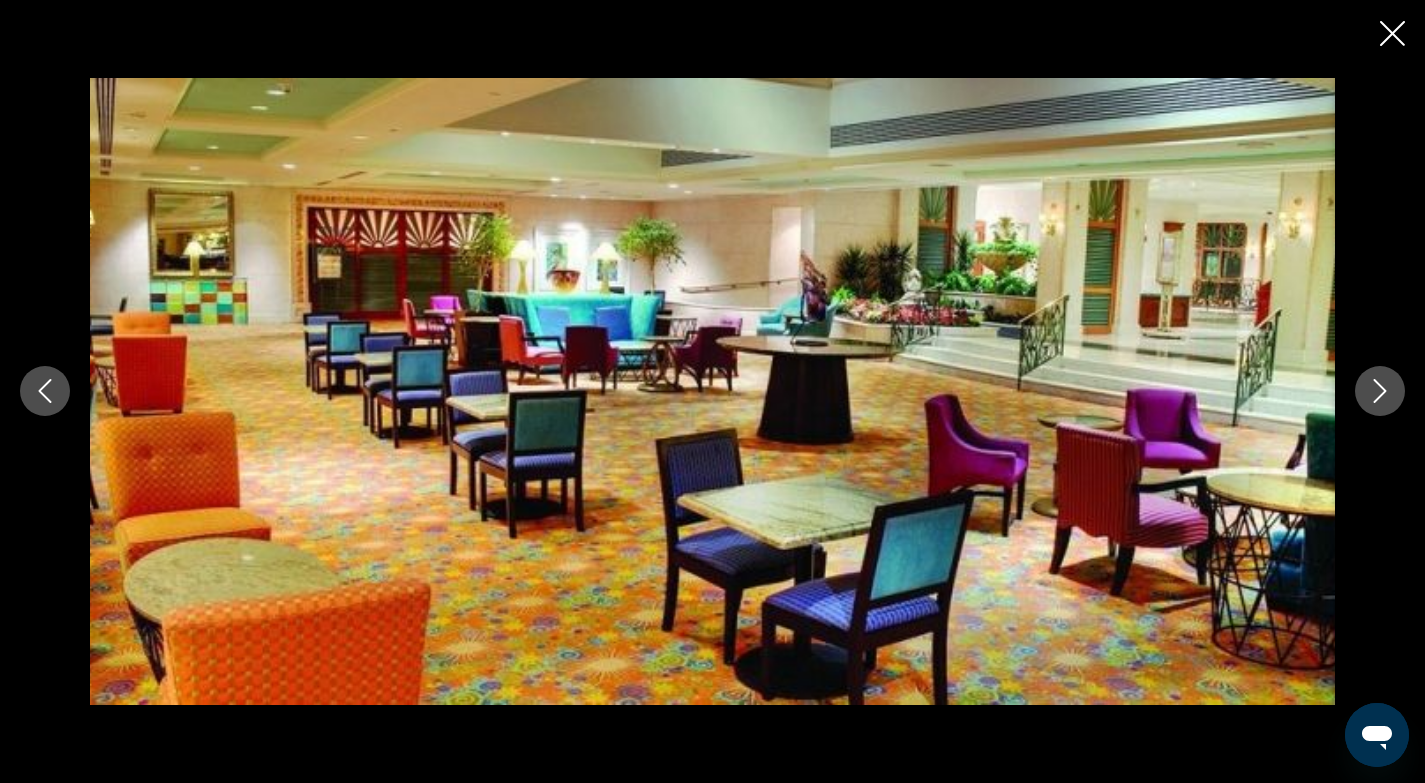 click 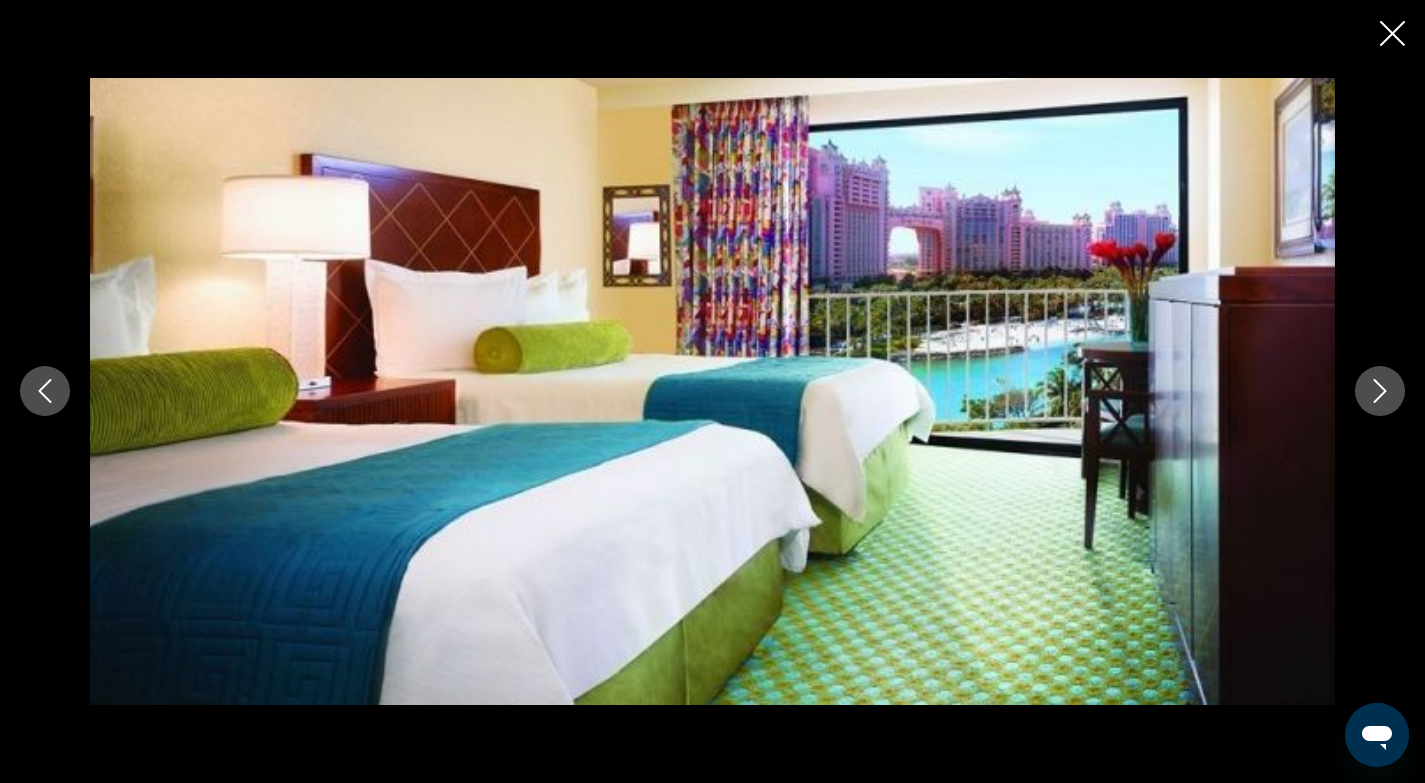 click 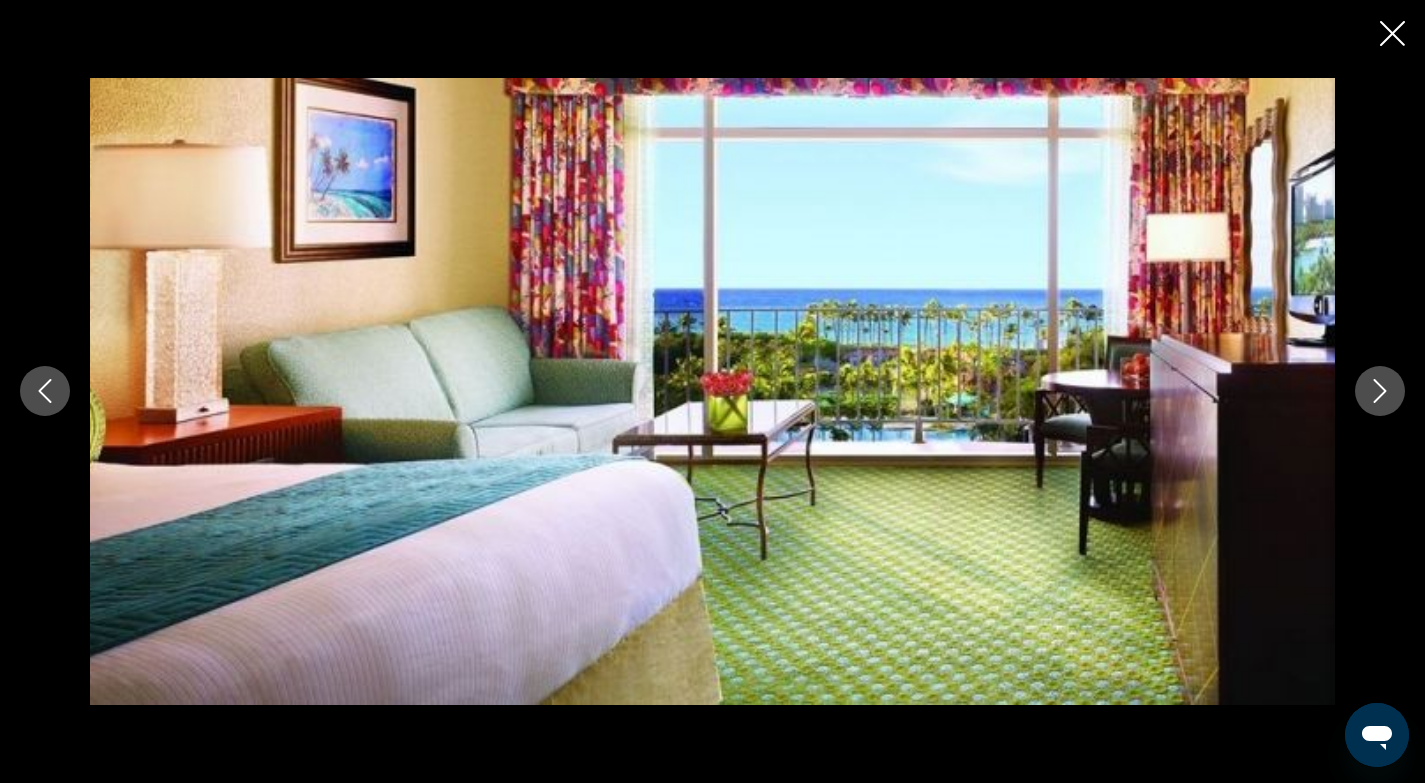 click 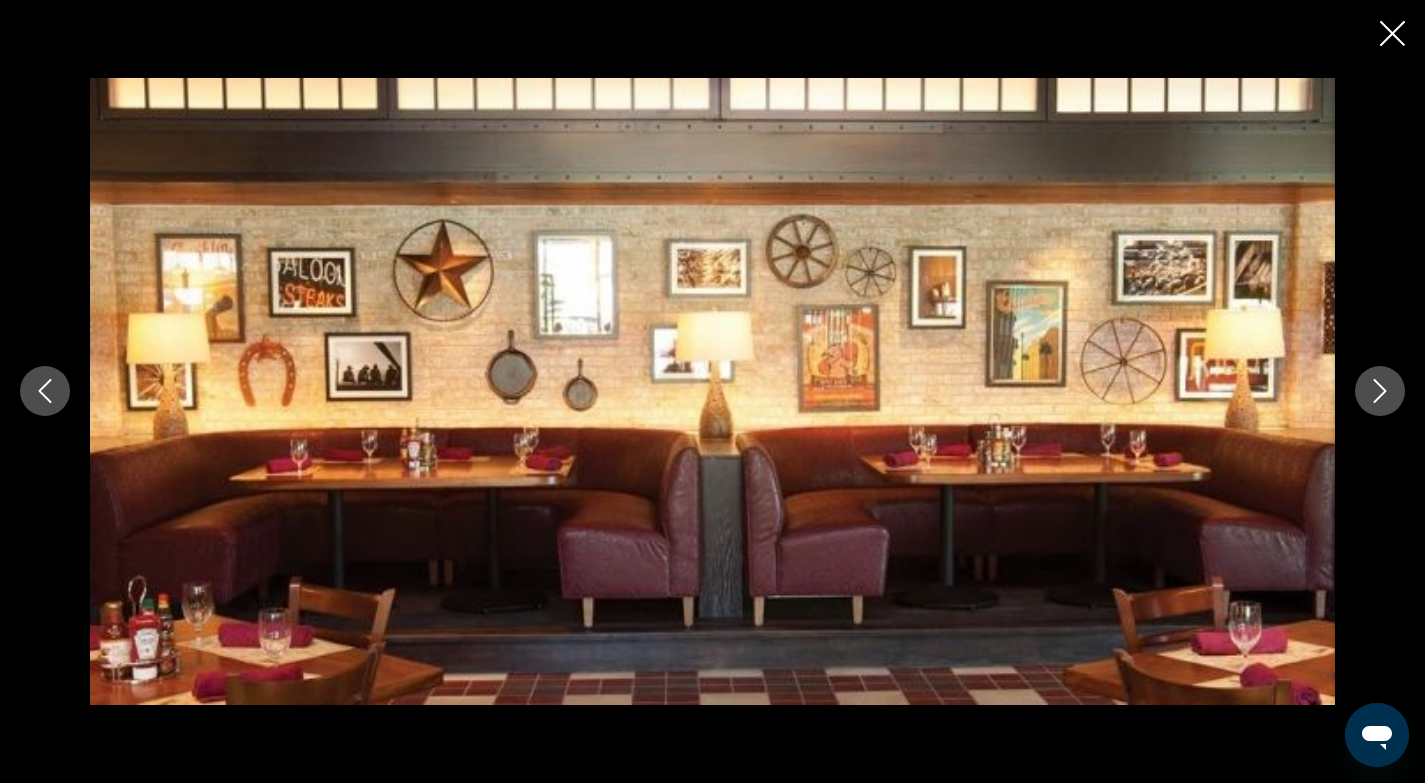 click 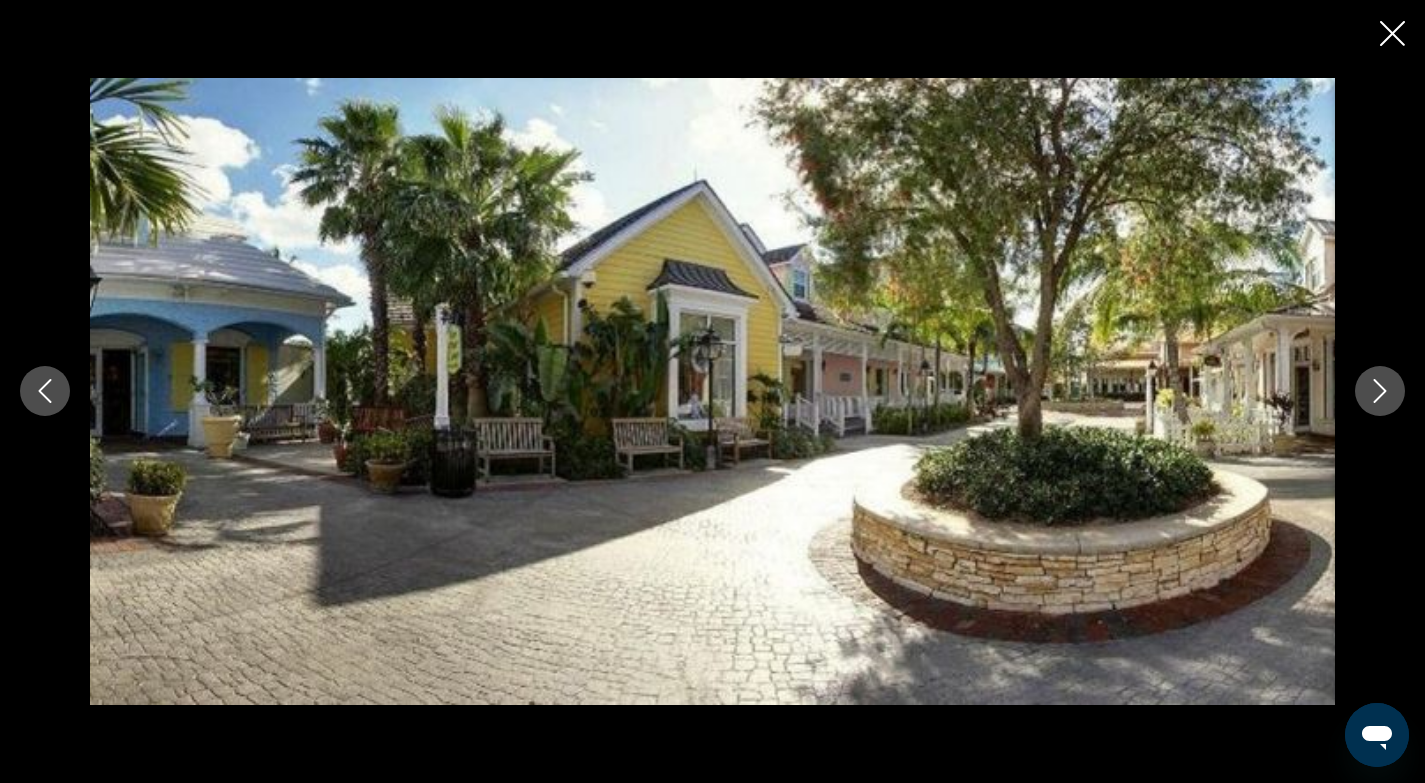 click 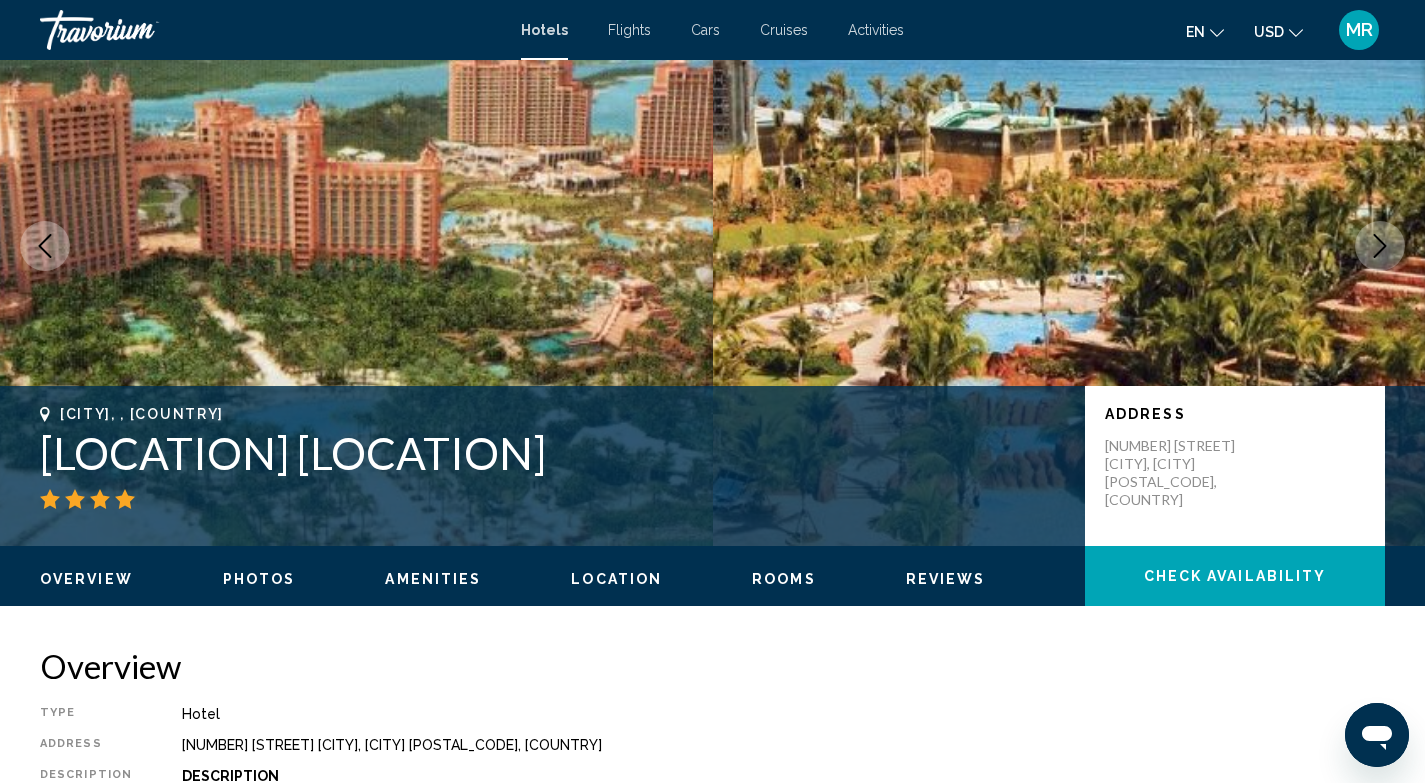 scroll, scrollTop: 0, scrollLeft: 0, axis: both 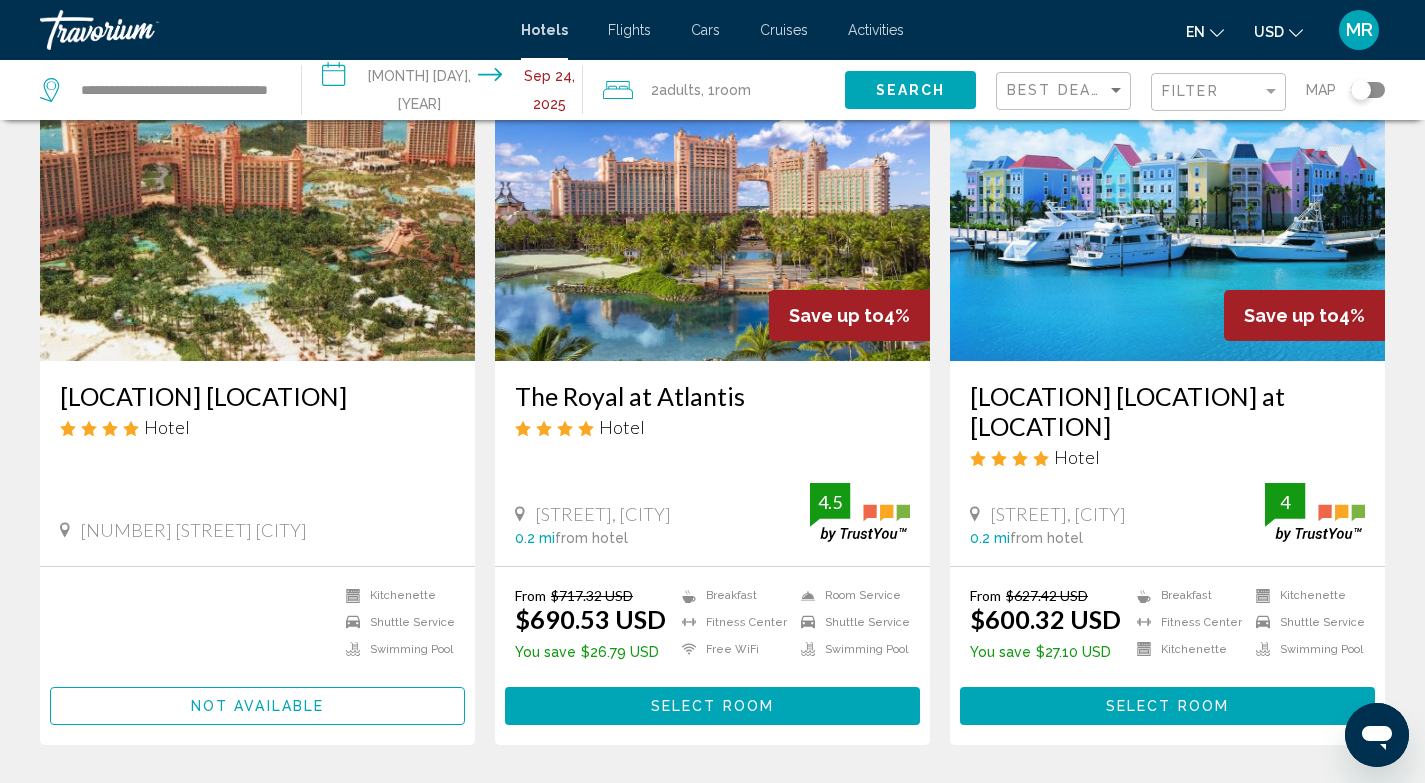 click at bounding box center [712, 201] 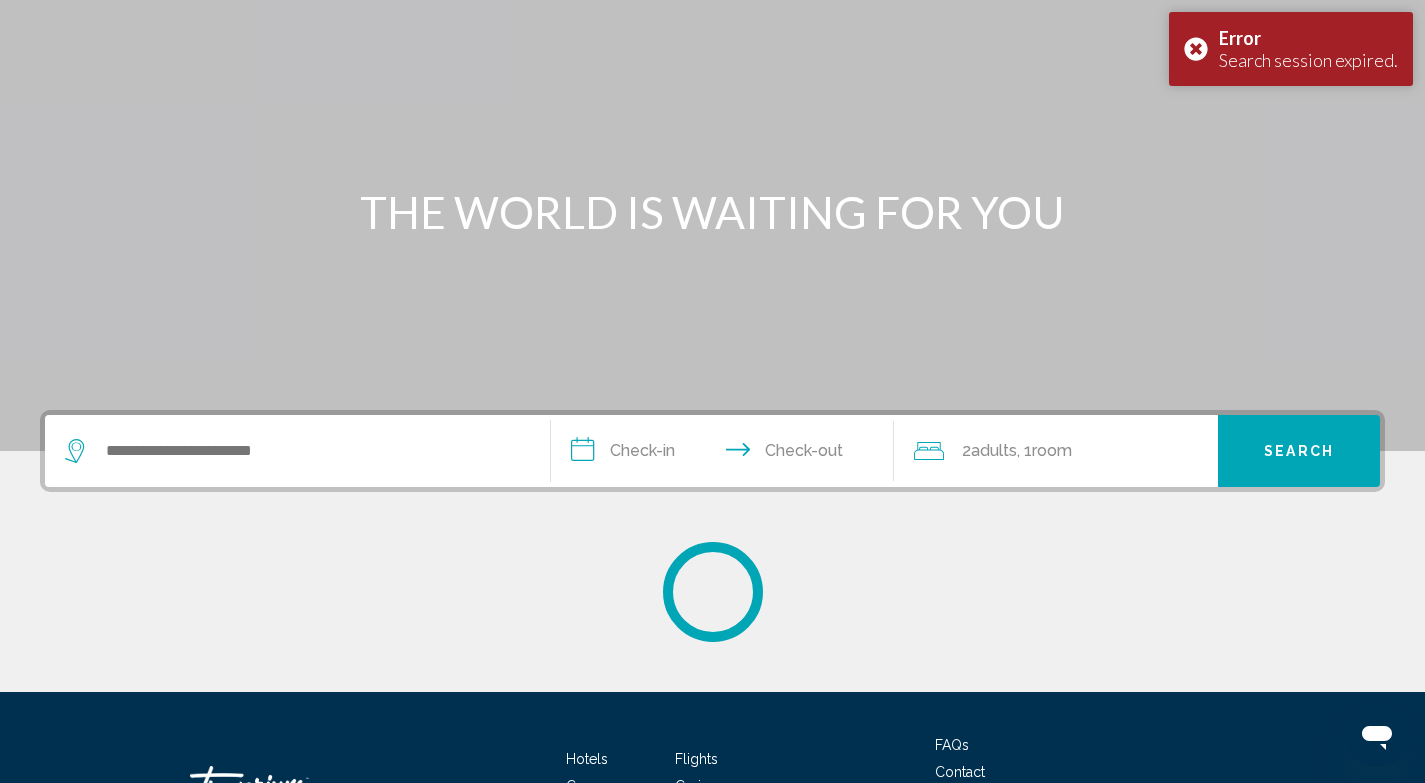 scroll, scrollTop: 0, scrollLeft: 0, axis: both 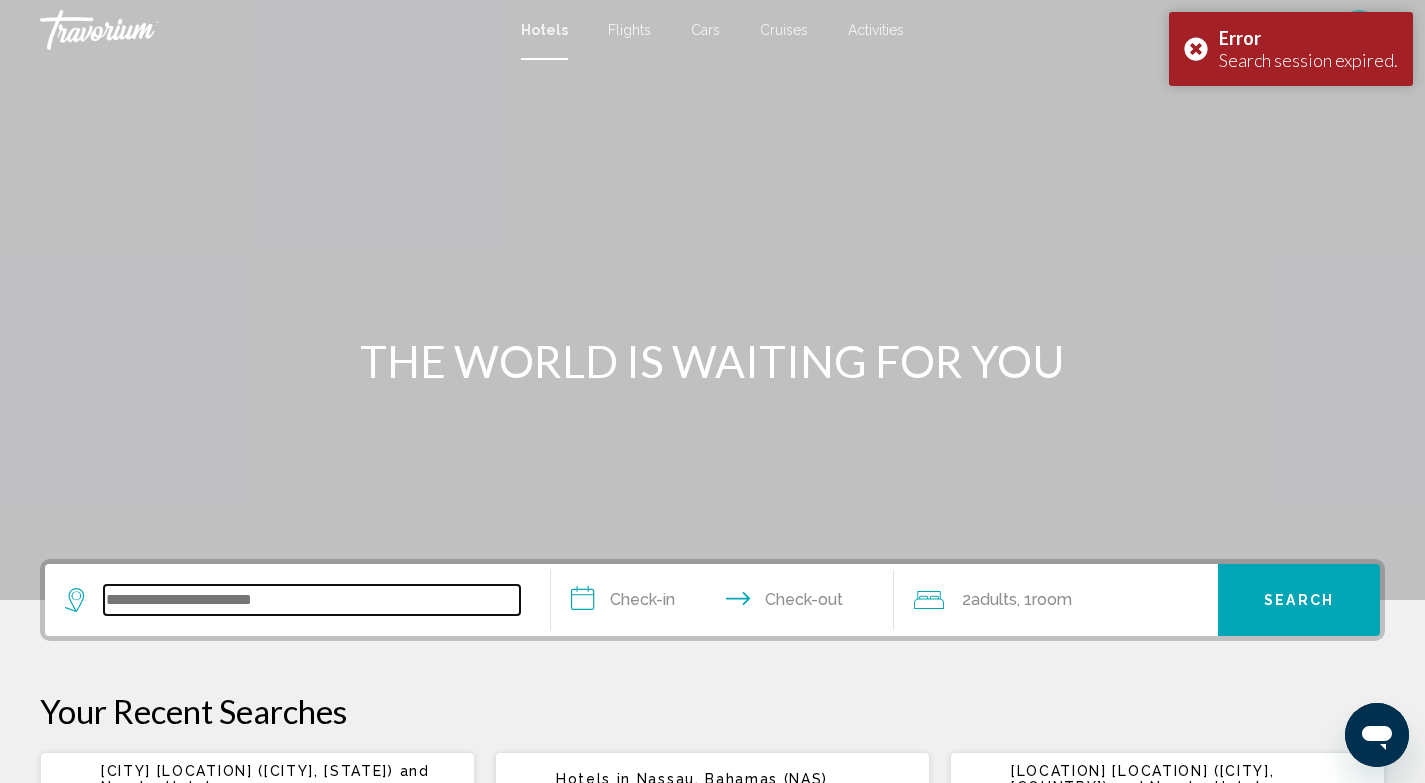 click at bounding box center (312, 600) 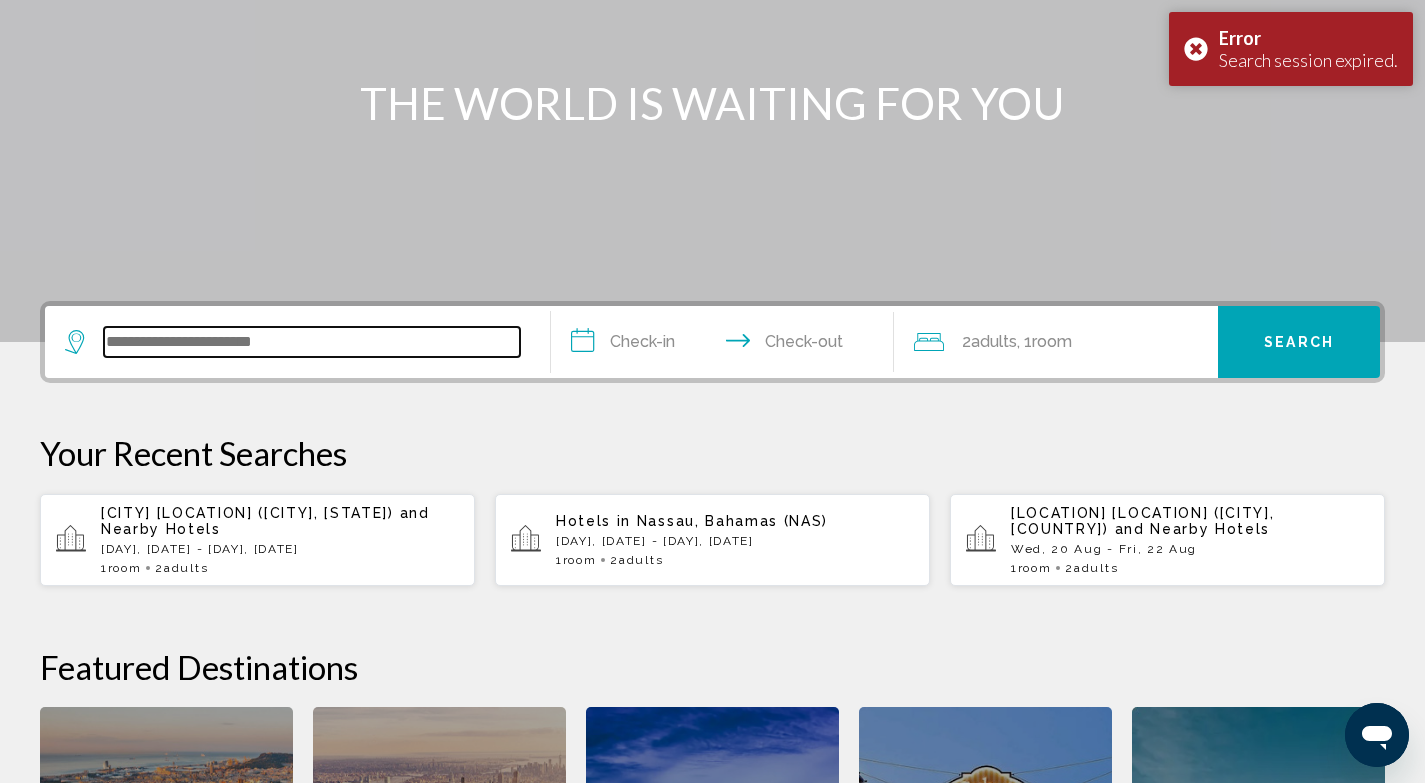 scroll, scrollTop: 0, scrollLeft: 0, axis: both 